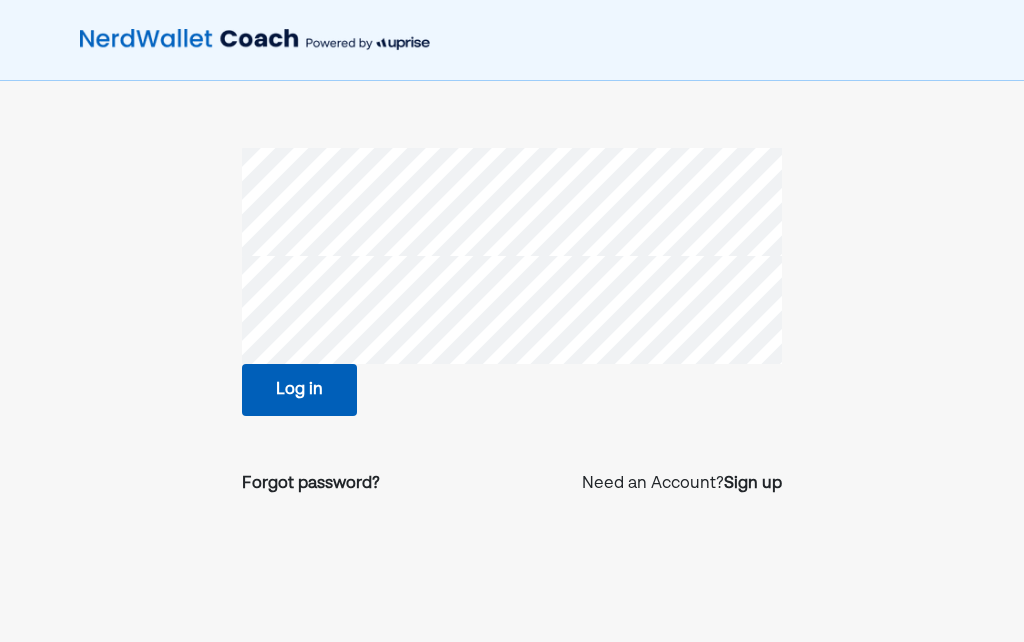 scroll, scrollTop: 0, scrollLeft: 0, axis: both 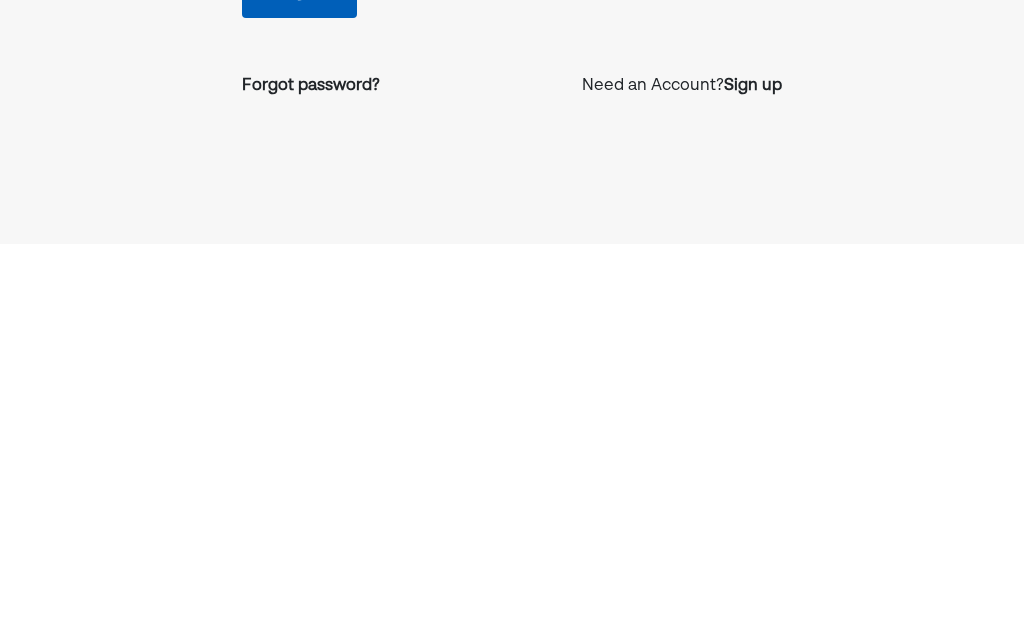 click on "Forgot password?" at bounding box center [311, 484] 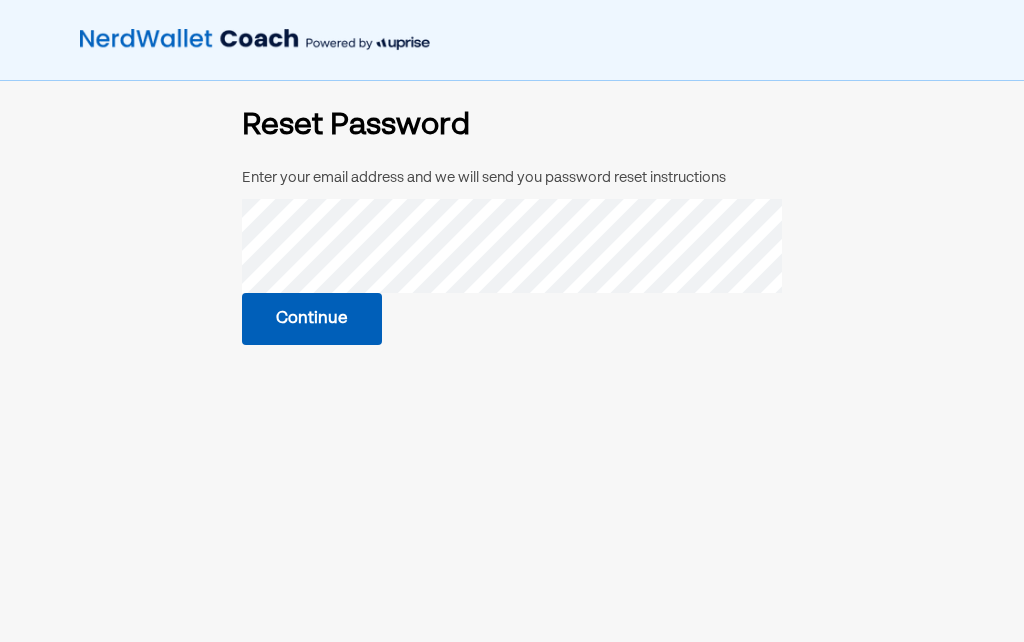 scroll, scrollTop: 0, scrollLeft: 0, axis: both 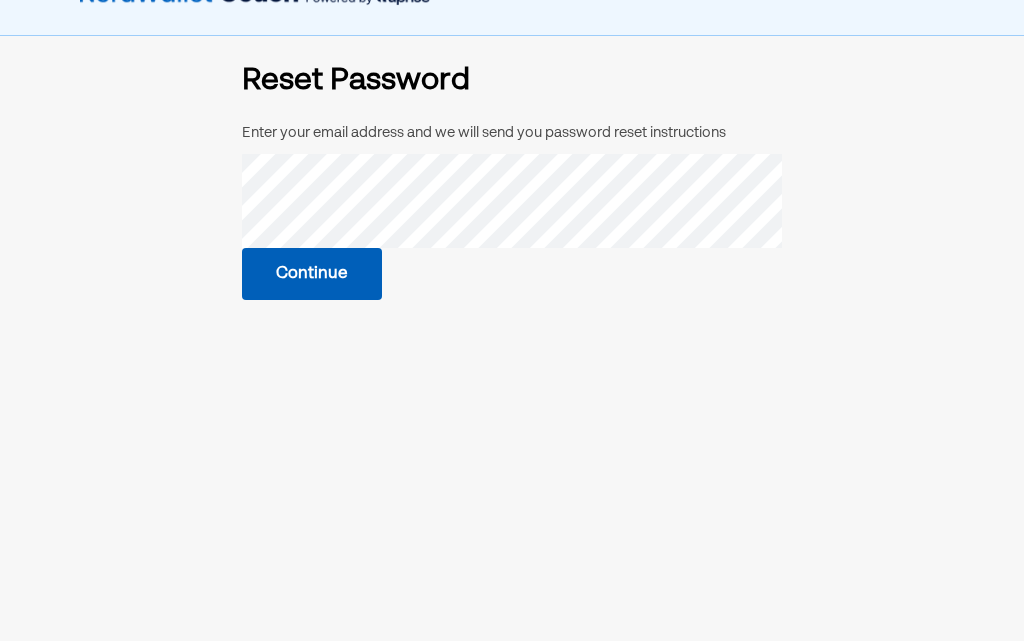 click on "Continue" at bounding box center [312, 275] 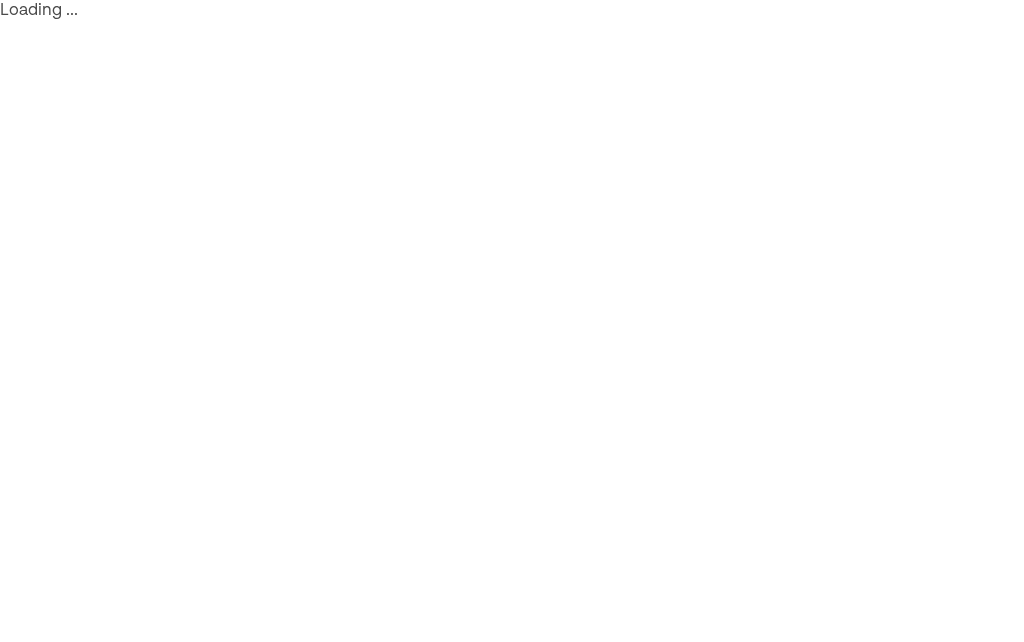 scroll, scrollTop: 0, scrollLeft: 0, axis: both 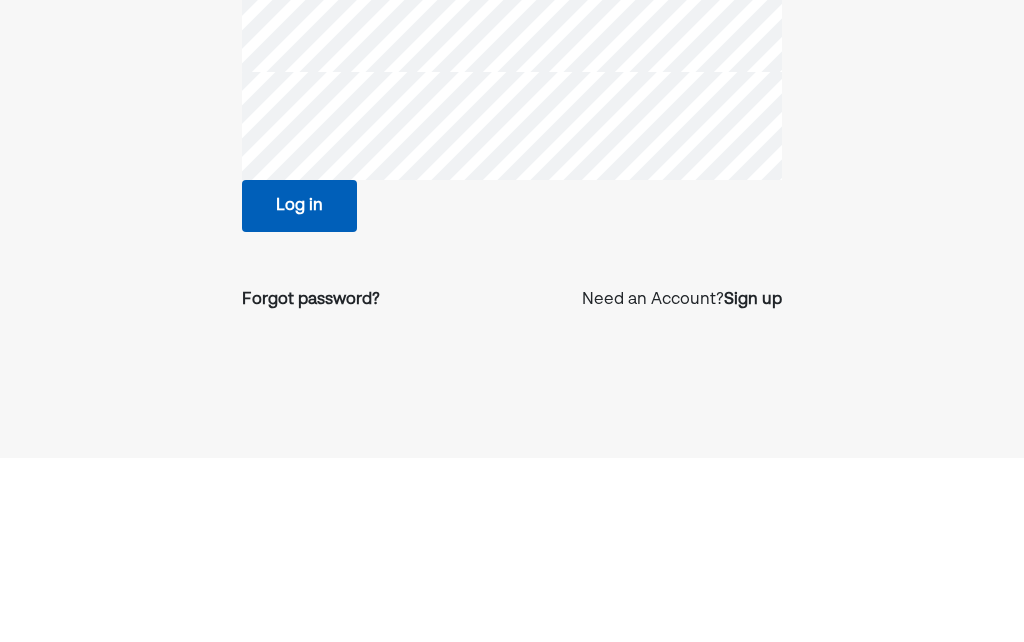 click on "Log in" at bounding box center (299, 390) 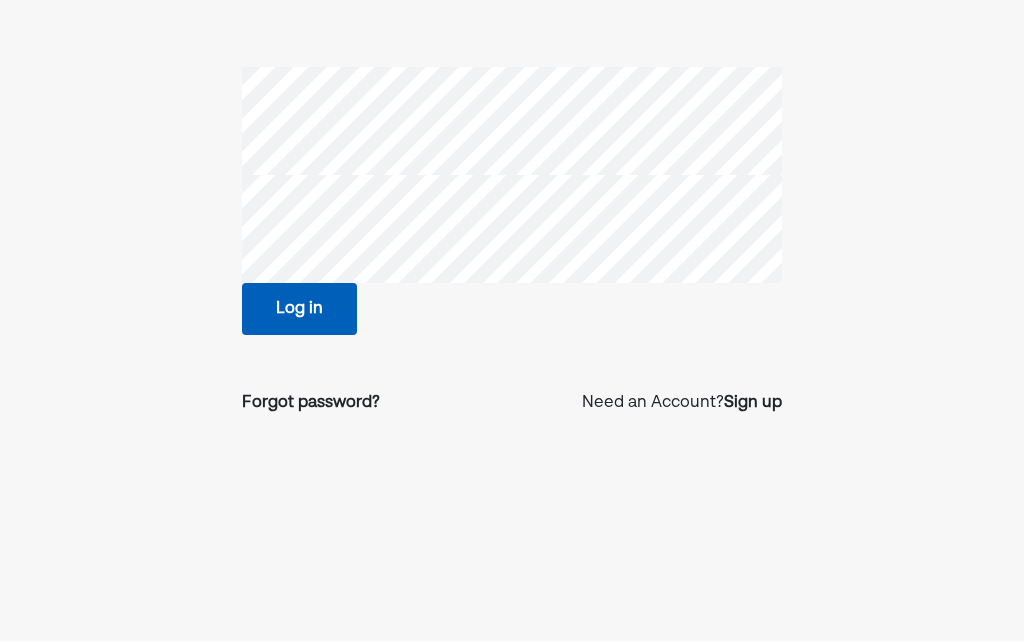 scroll, scrollTop: 109, scrollLeft: 0, axis: vertical 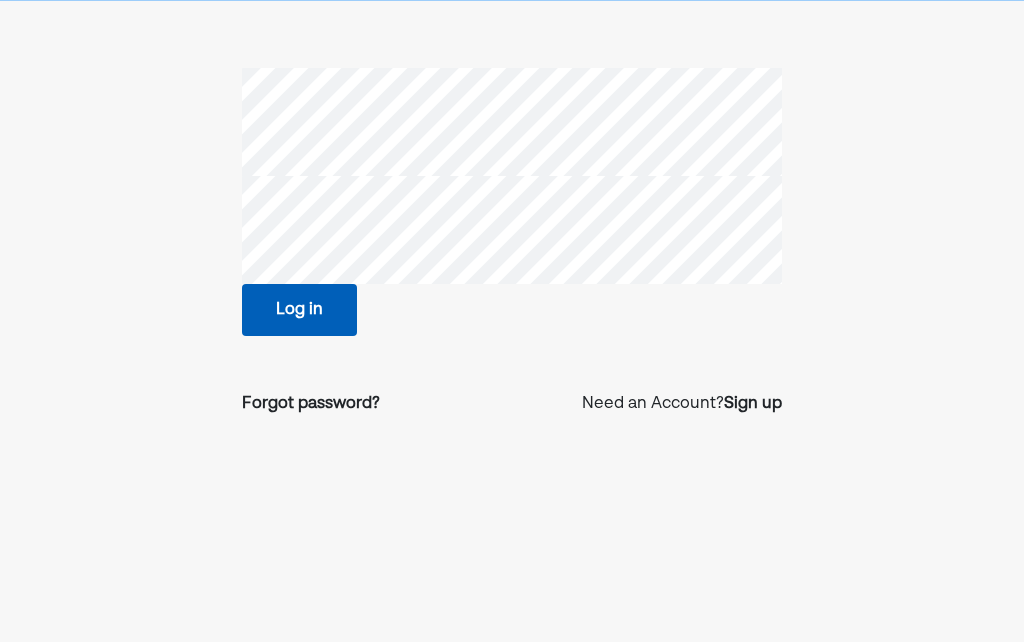 click on "Forgot password?" at bounding box center (311, 404) 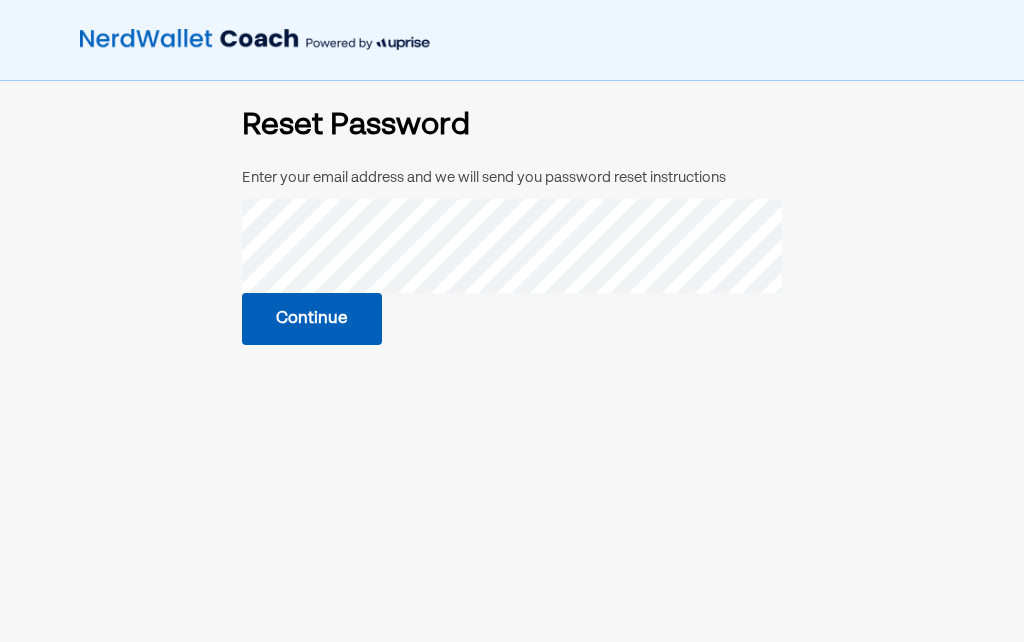 scroll, scrollTop: 0, scrollLeft: 0, axis: both 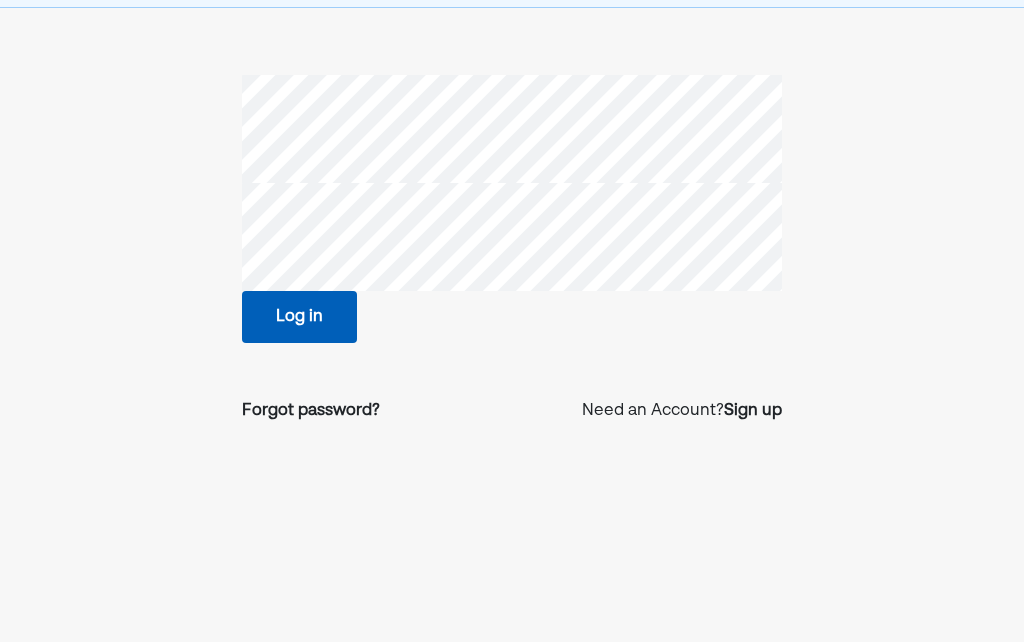 click on "Log in" at bounding box center [299, 318] 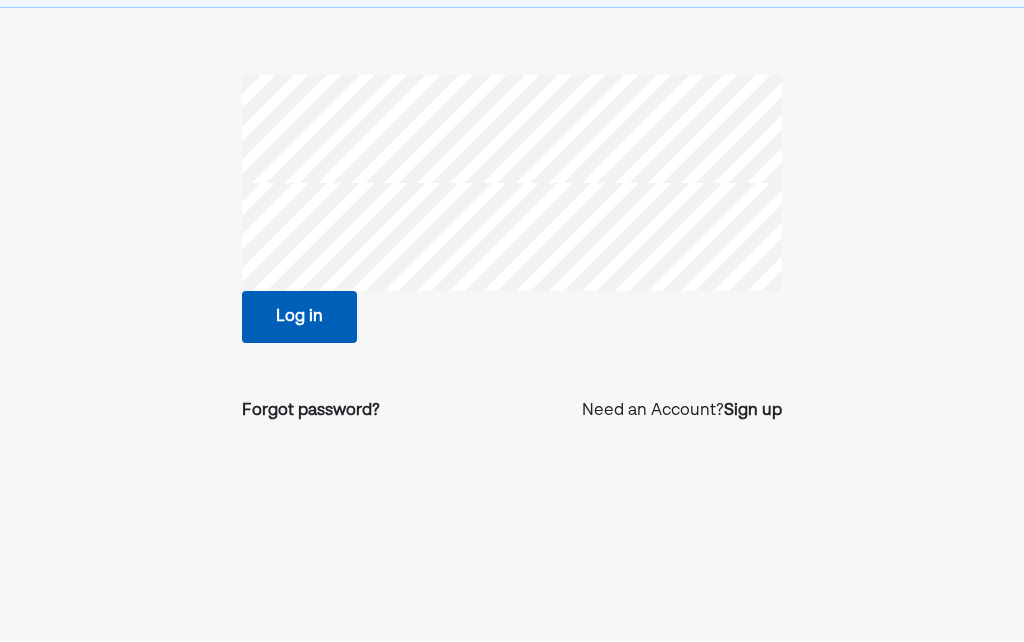 click on "Forgot password?" at bounding box center (311, 412) 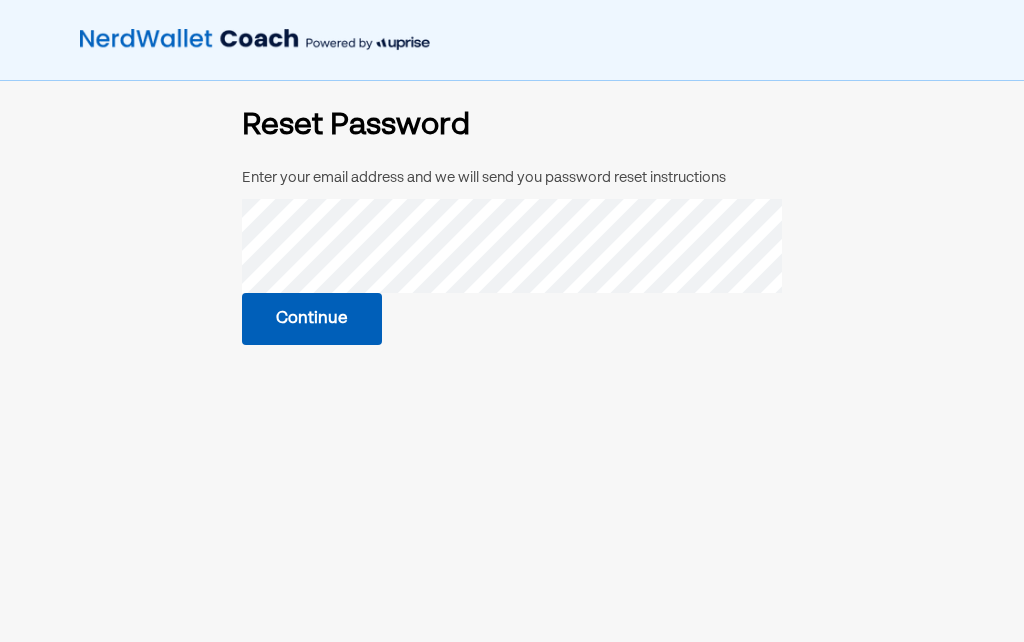 scroll, scrollTop: 0, scrollLeft: 0, axis: both 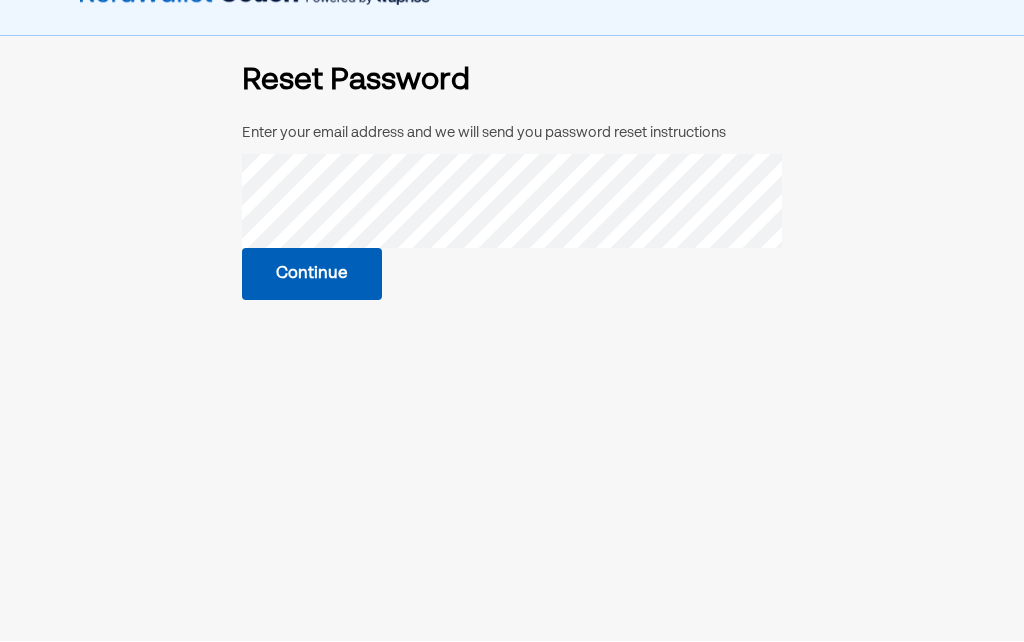 click on "Continue" at bounding box center (312, 275) 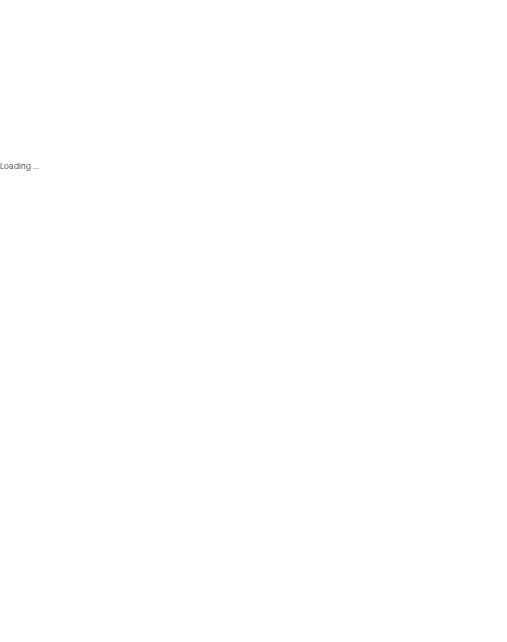 scroll, scrollTop: 0, scrollLeft: 0, axis: both 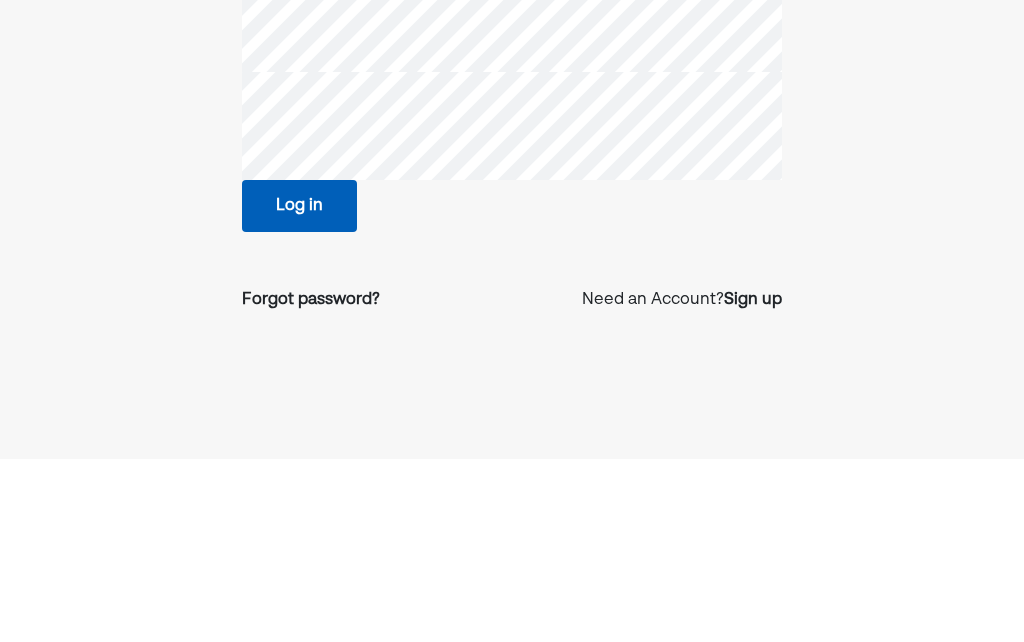 click on "Log in" at bounding box center [299, 390] 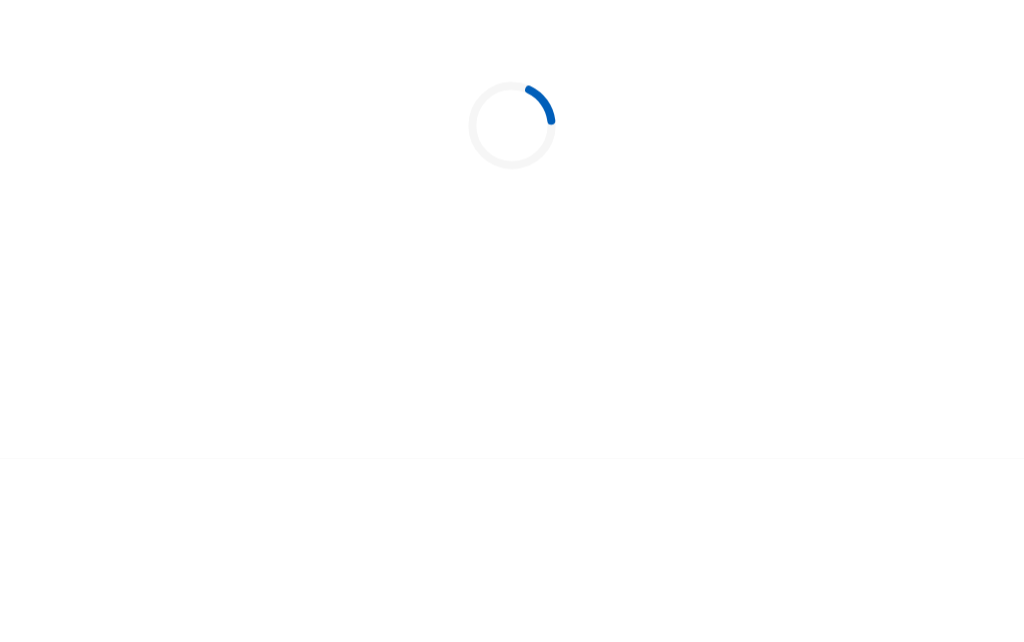 scroll, scrollTop: 145, scrollLeft: 0, axis: vertical 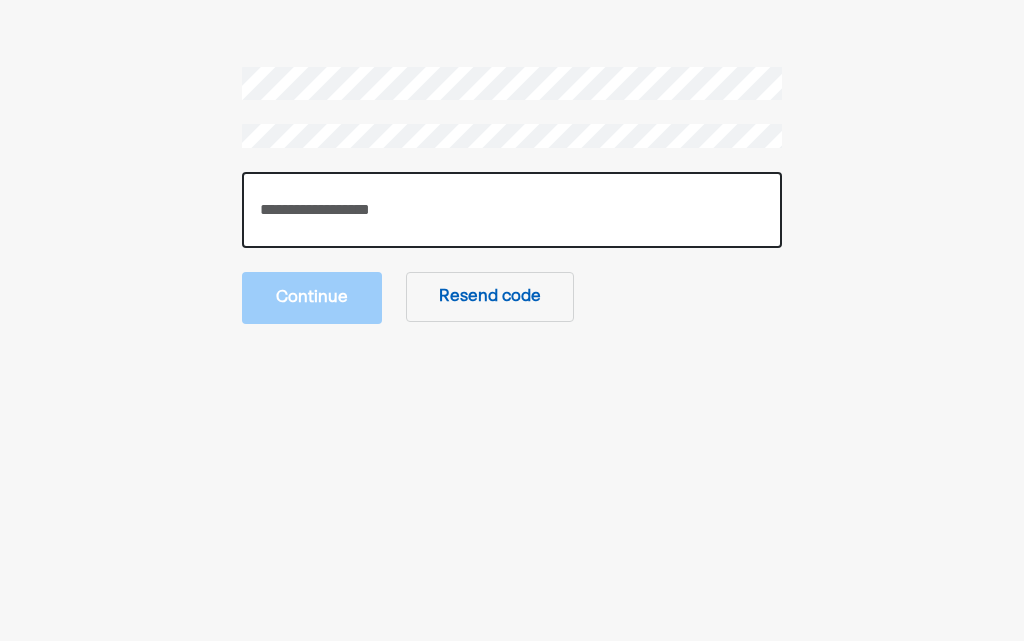 click at bounding box center [512, 211] 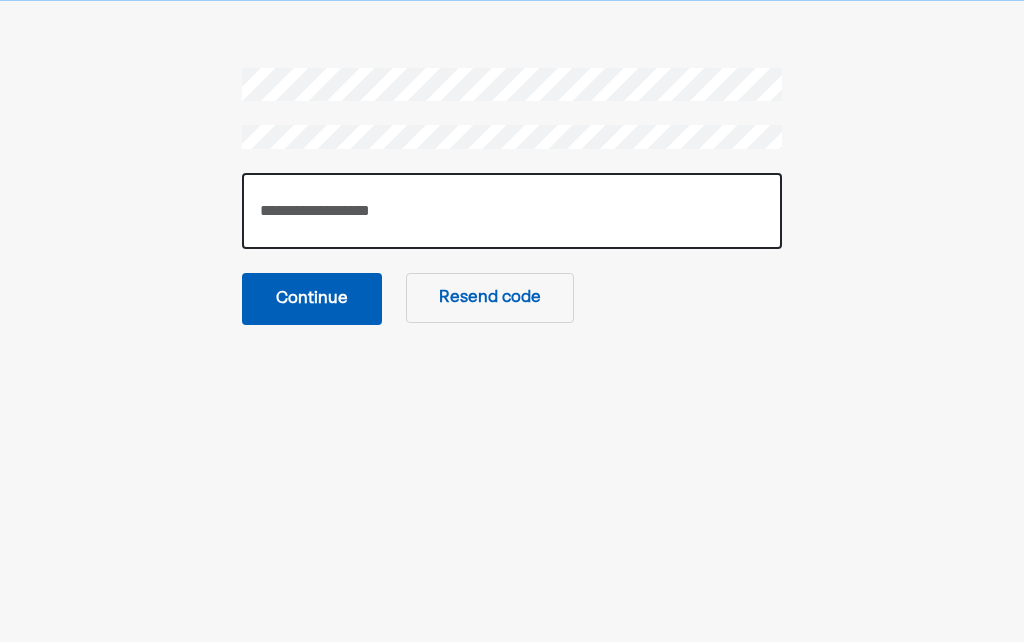 type on "******" 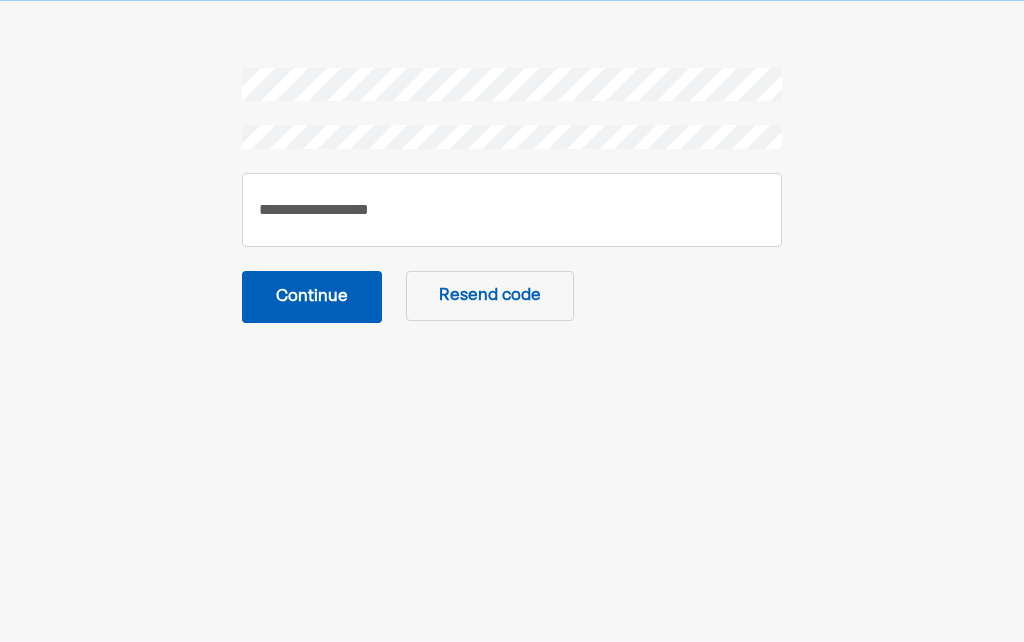 click on "Continue" at bounding box center (312, 297) 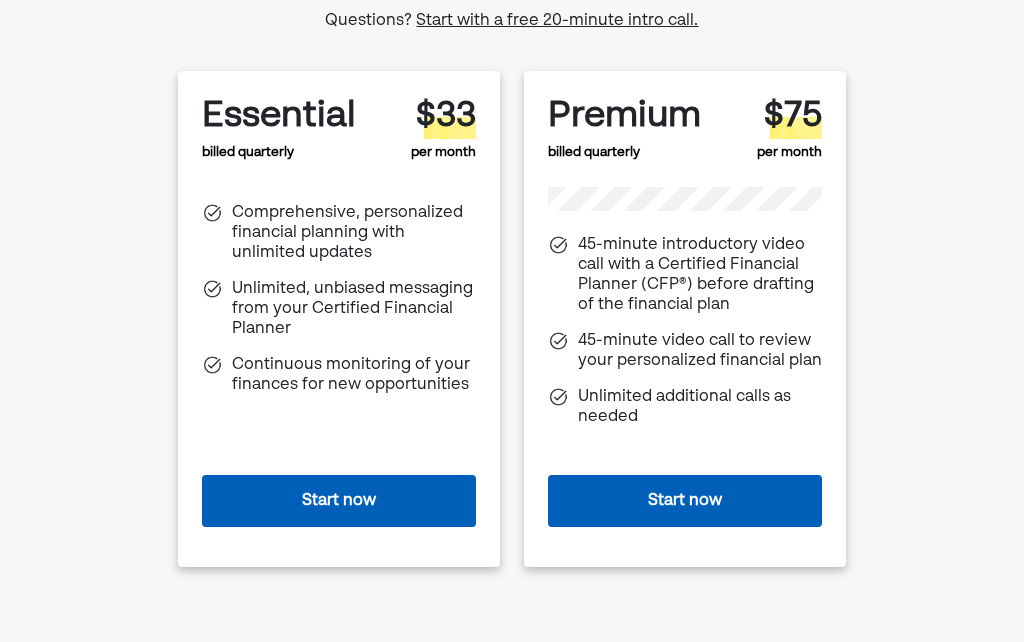 scroll, scrollTop: 203, scrollLeft: 0, axis: vertical 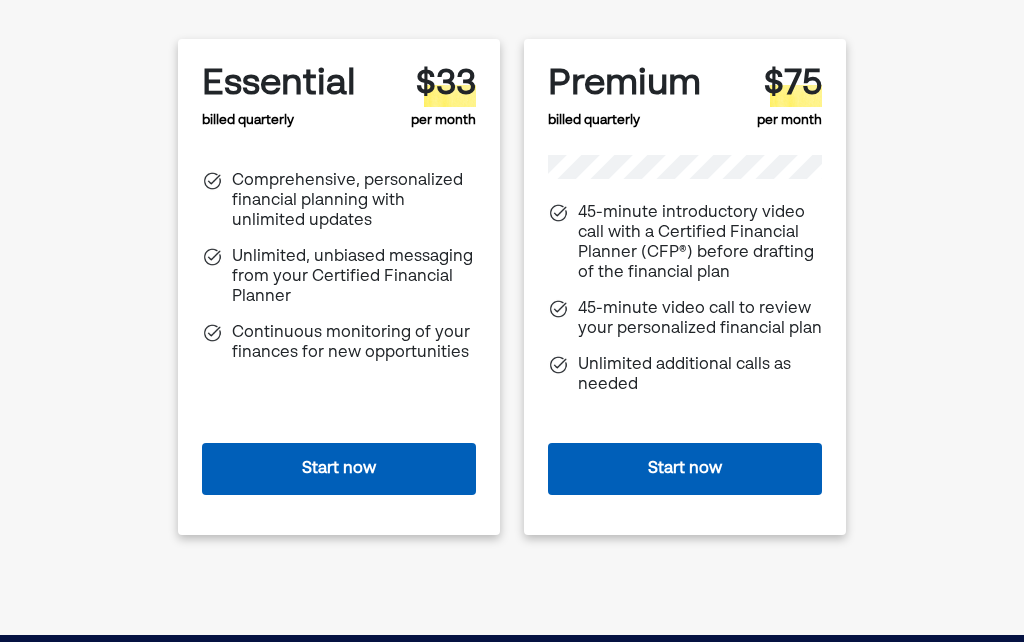 click on "Start now" at bounding box center (339, 470) 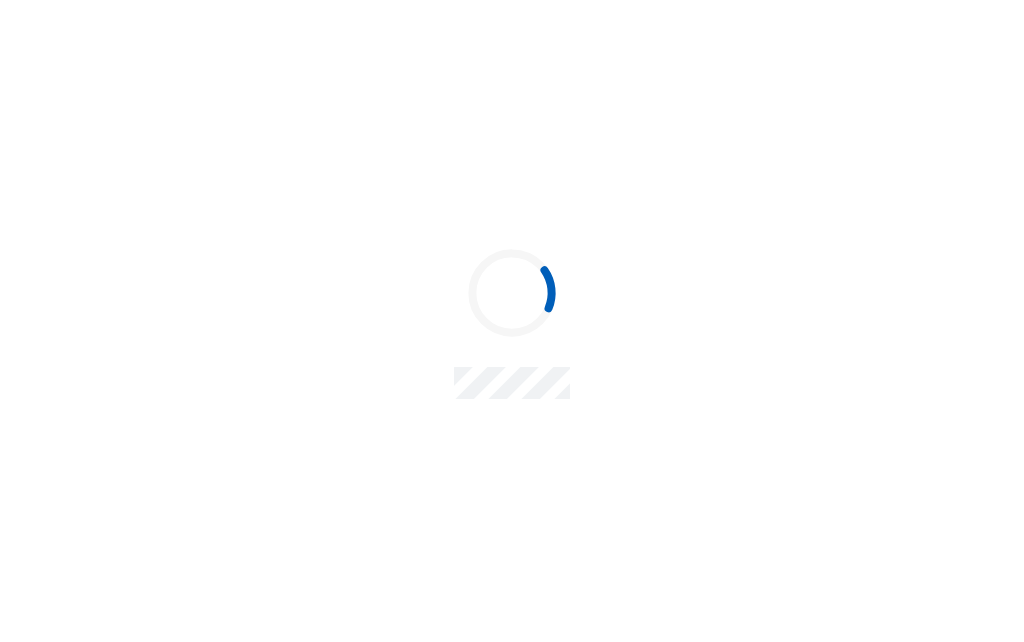 scroll, scrollTop: 0, scrollLeft: 0, axis: both 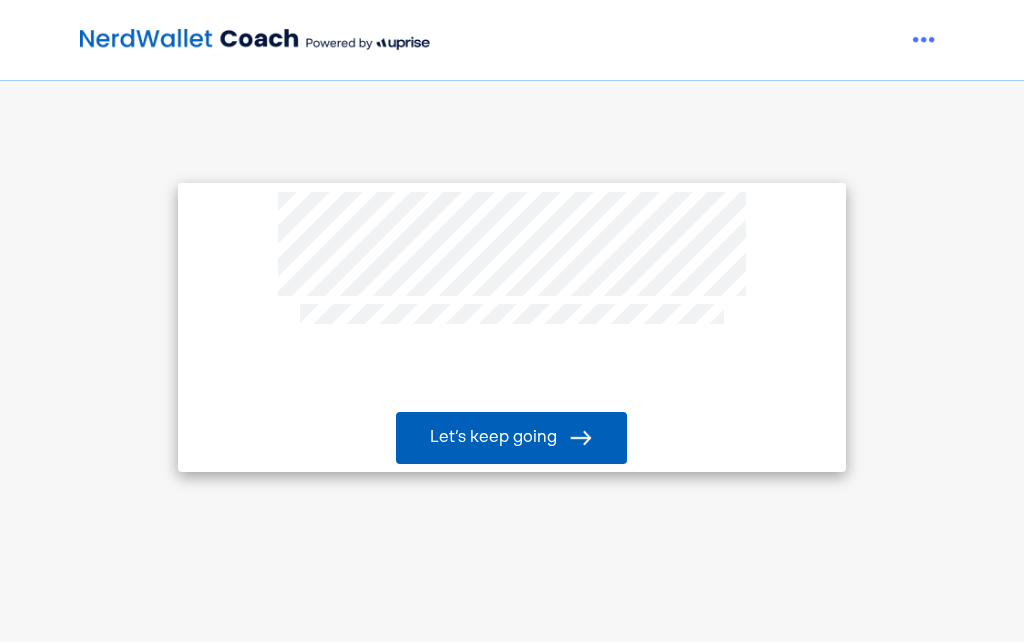 click at bounding box center (581, 438) 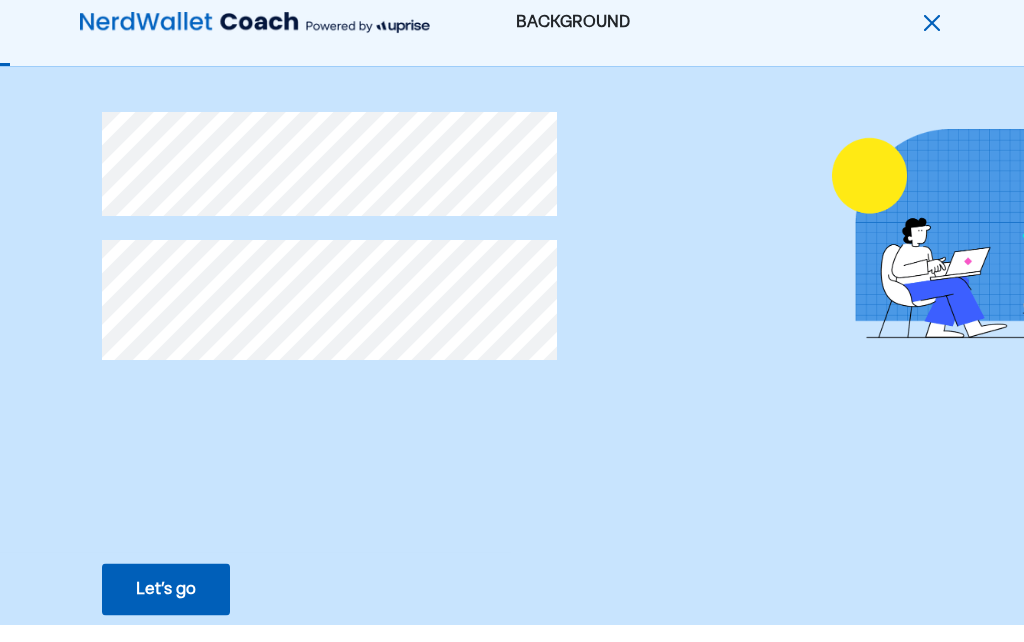scroll, scrollTop: 0, scrollLeft: 0, axis: both 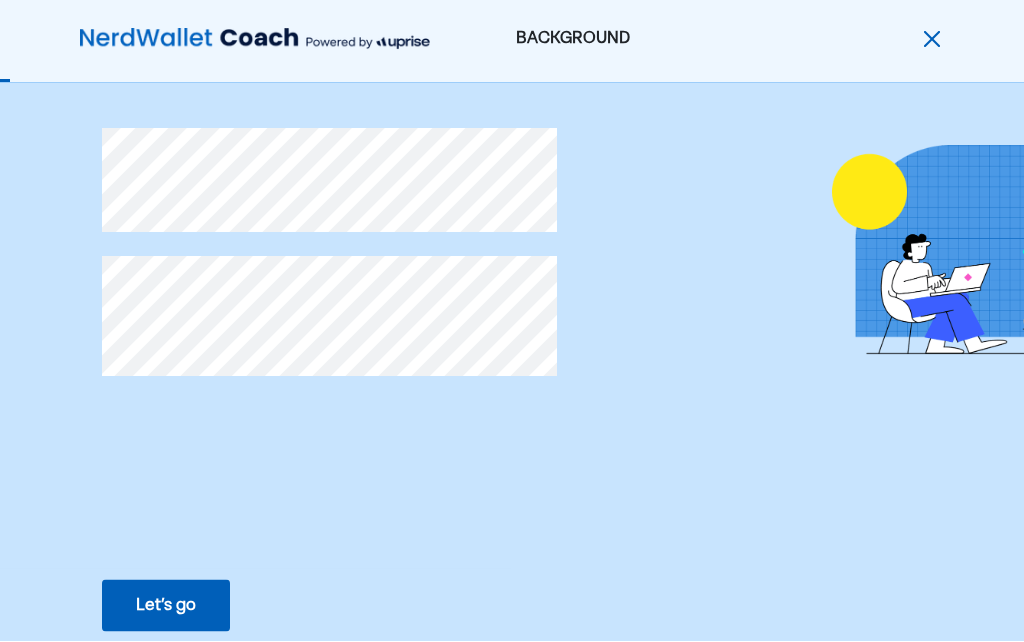click on "Let’s go" at bounding box center (166, 606) 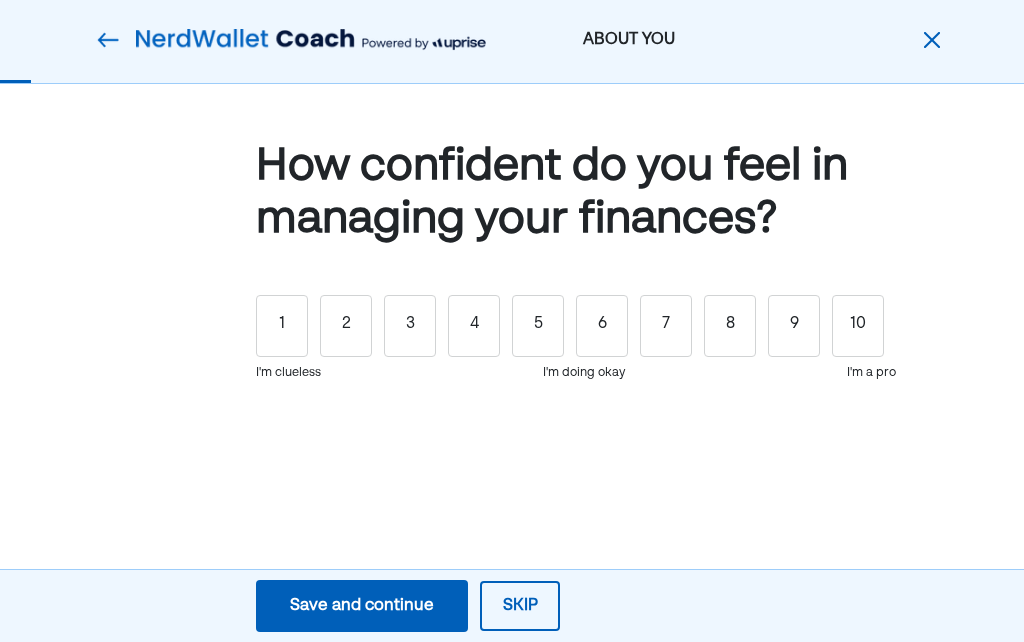 click on "1" at bounding box center [282, 326] 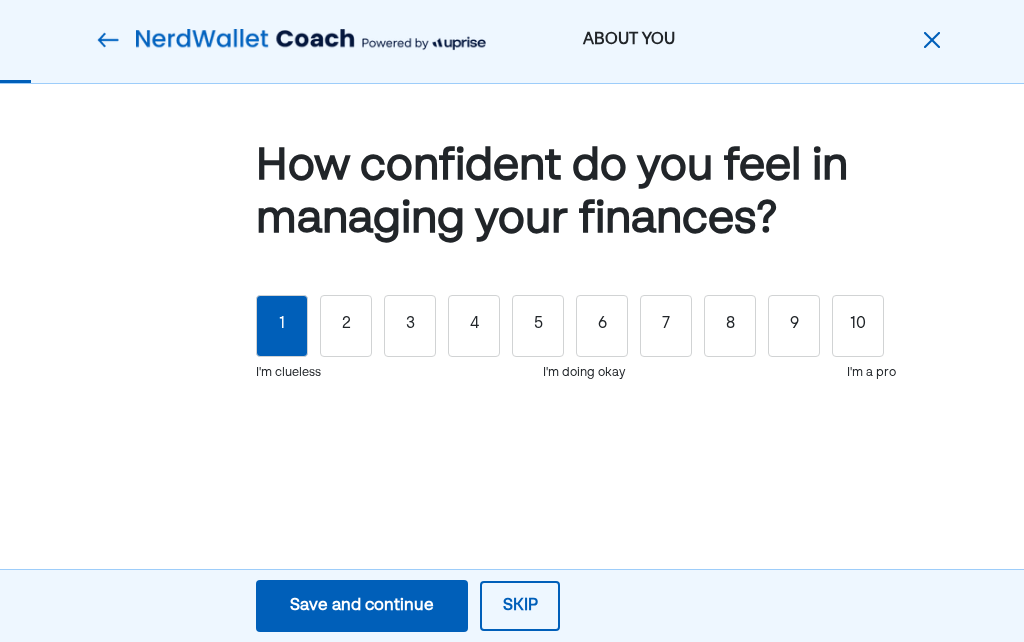 scroll, scrollTop: 0, scrollLeft: 0, axis: both 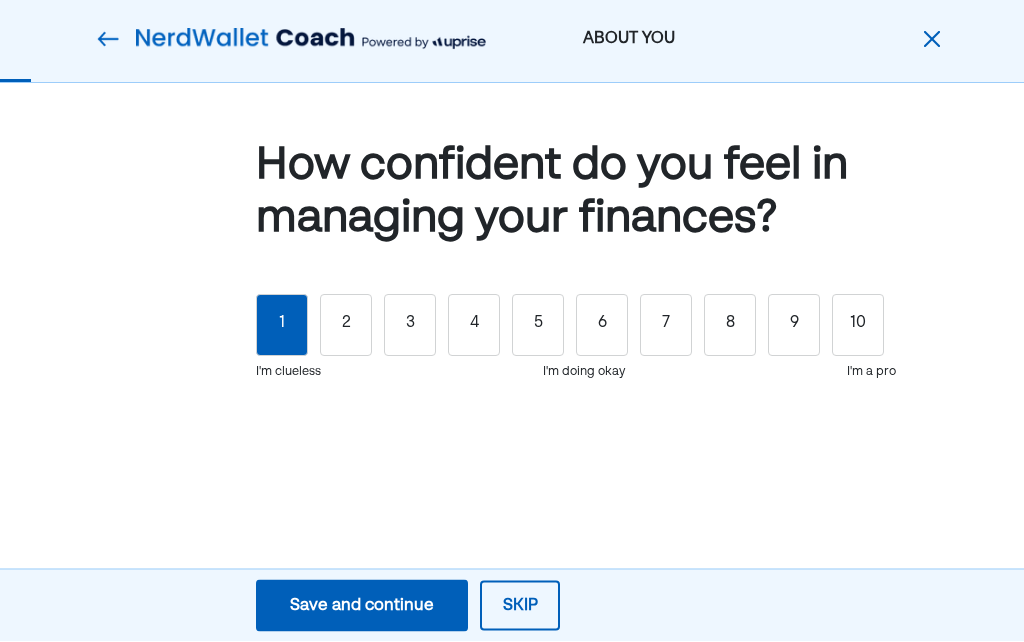 click on "Save and continue" at bounding box center [362, 606] 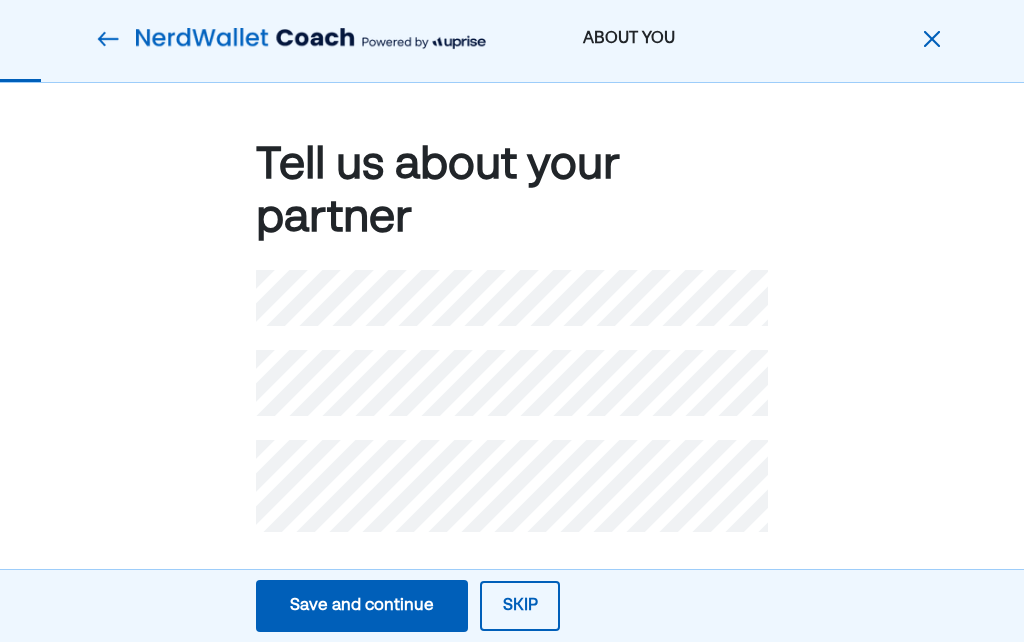 scroll, scrollTop: 0, scrollLeft: 0, axis: both 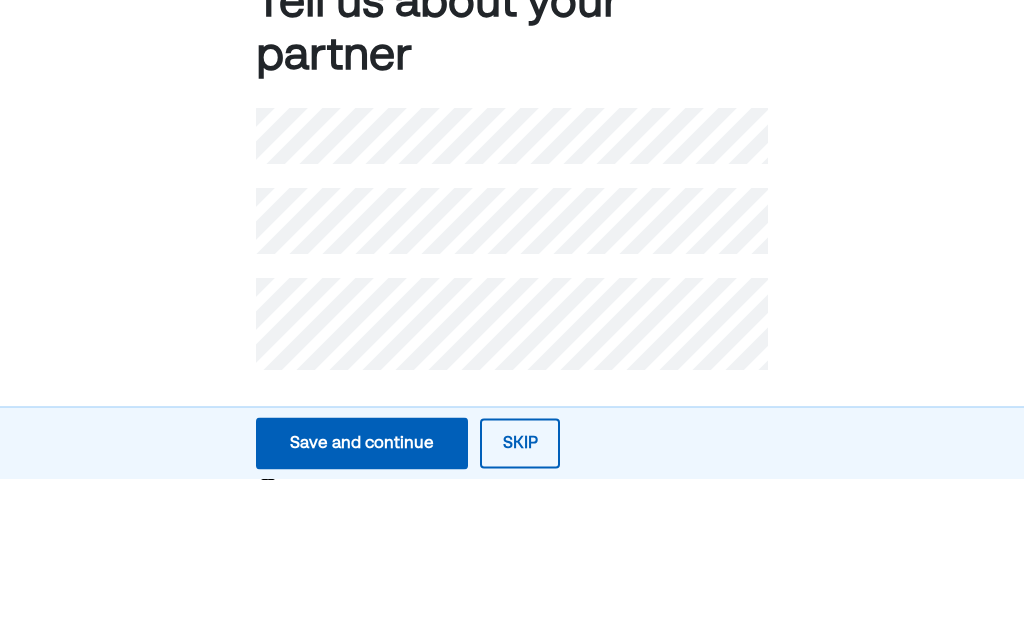 click on "Tell us about your partner 💼 Are they employed? Yes No 🧾 How do you file taxes? Jointly Separately" at bounding box center [512, 570] 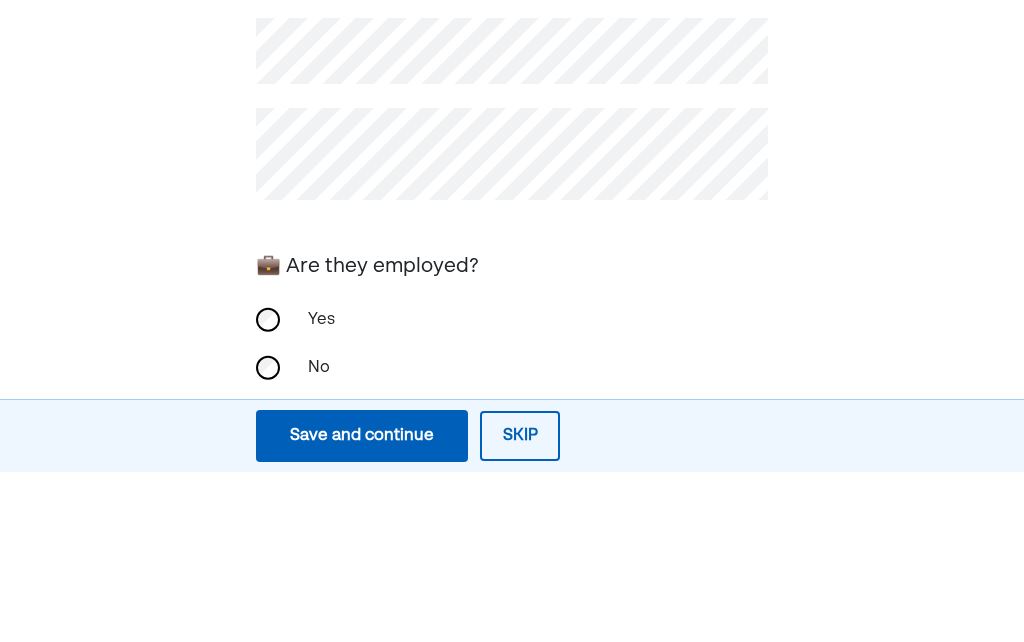 click on "Tell us about your partner 💼 Are they employed? Yes No 🧾 How do you file taxes? Jointly Separately" at bounding box center [512, 407] 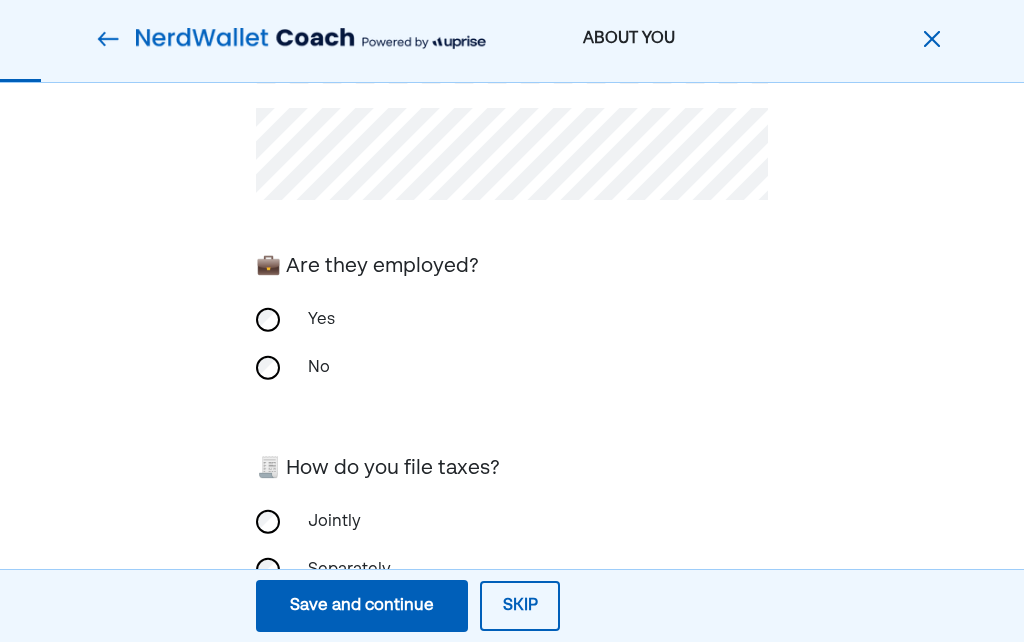 scroll, scrollTop: 340, scrollLeft: 0, axis: vertical 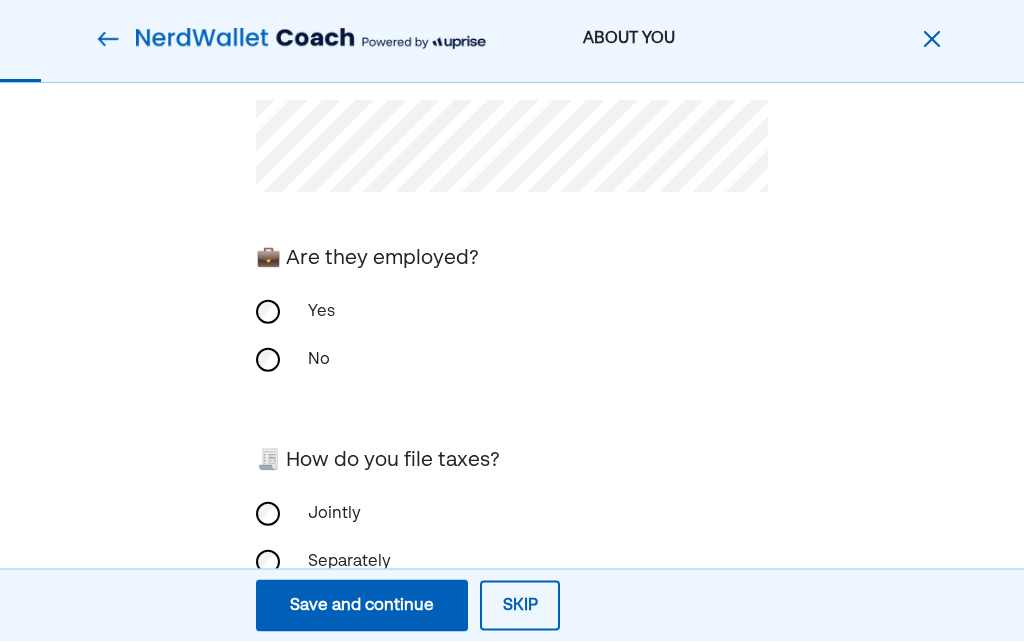 click on "Save and continue Save Save and continue" at bounding box center (362, 606) 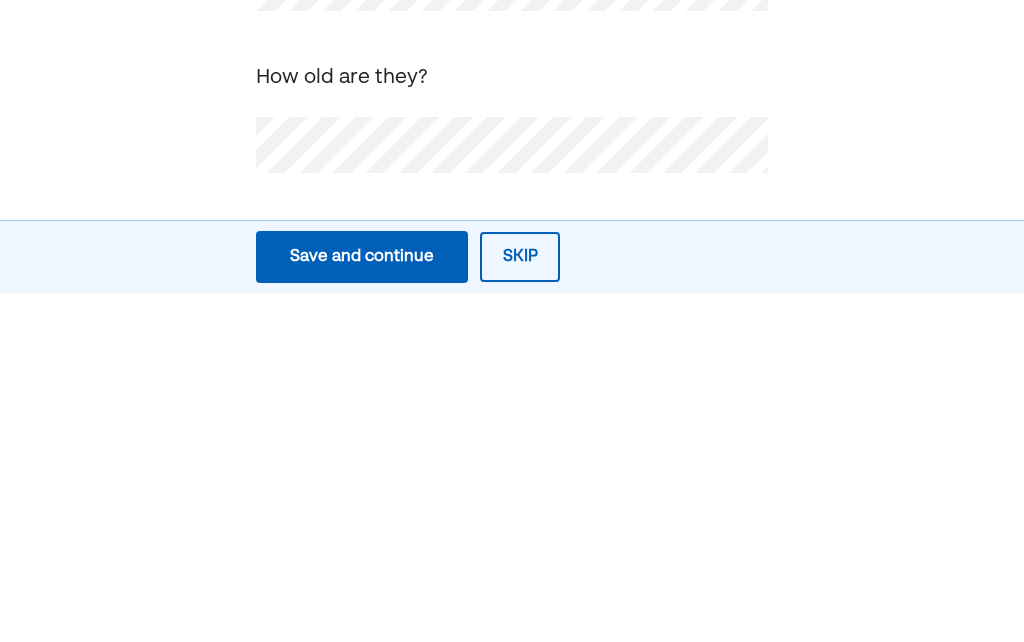 scroll, scrollTop: 73, scrollLeft: 0, axis: vertical 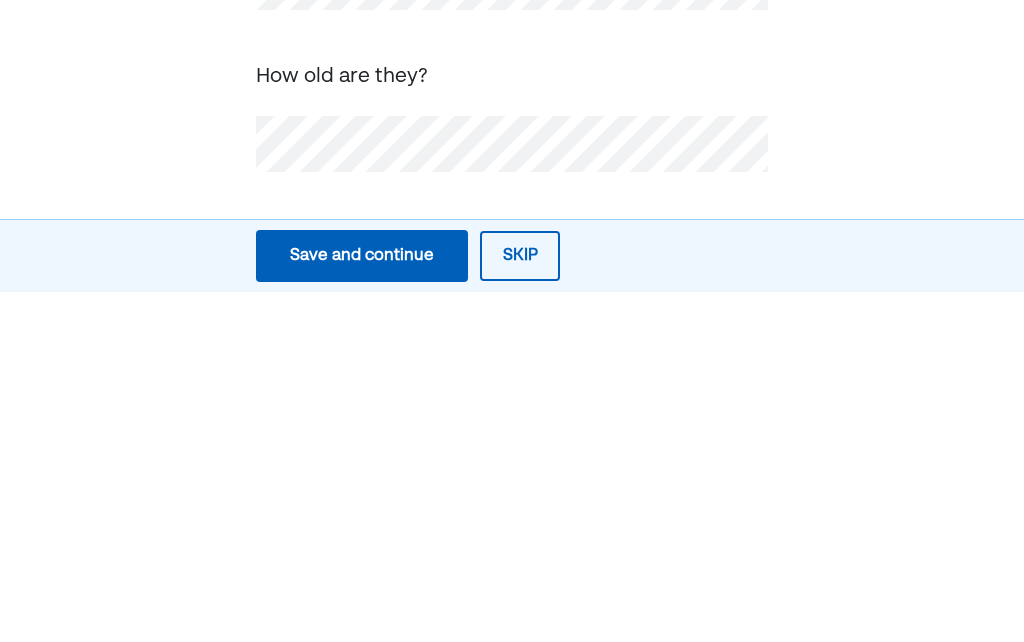 click on "Save and continue" at bounding box center (362, 606) 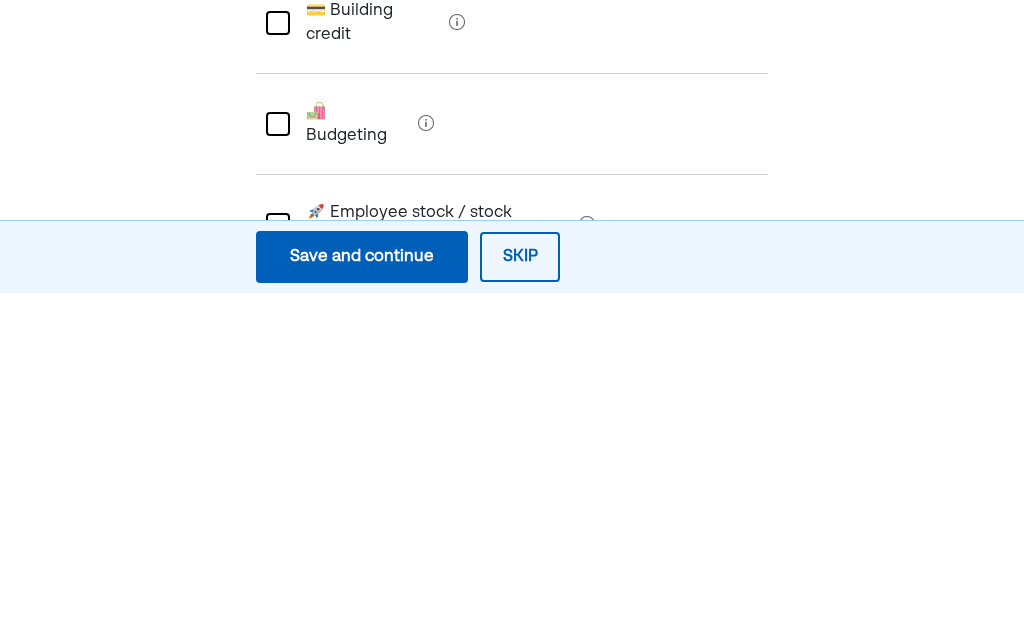 scroll, scrollTop: 1, scrollLeft: 0, axis: vertical 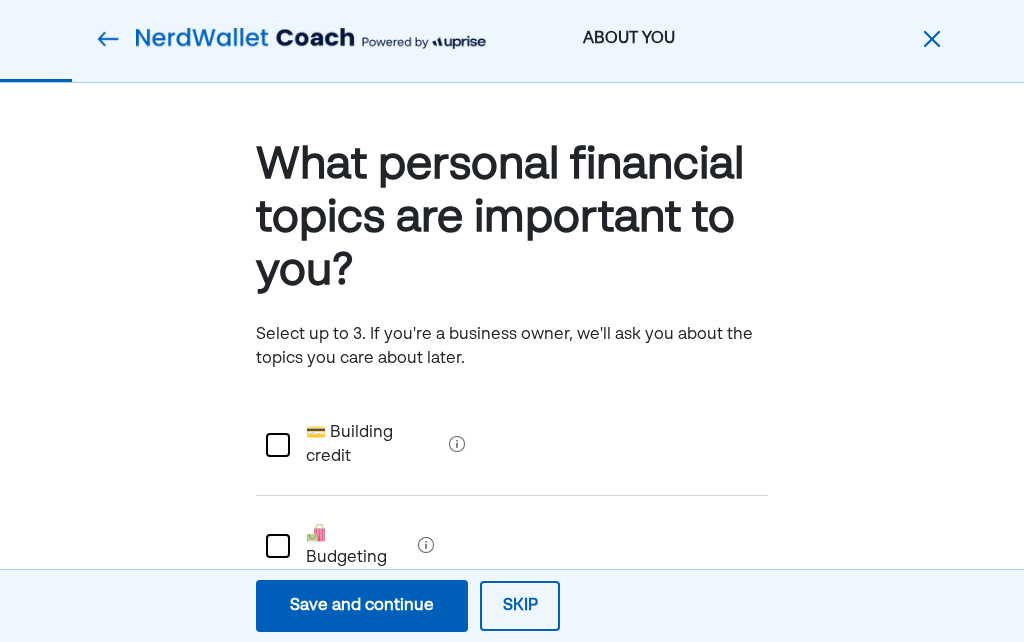 click at bounding box center (278, 546) 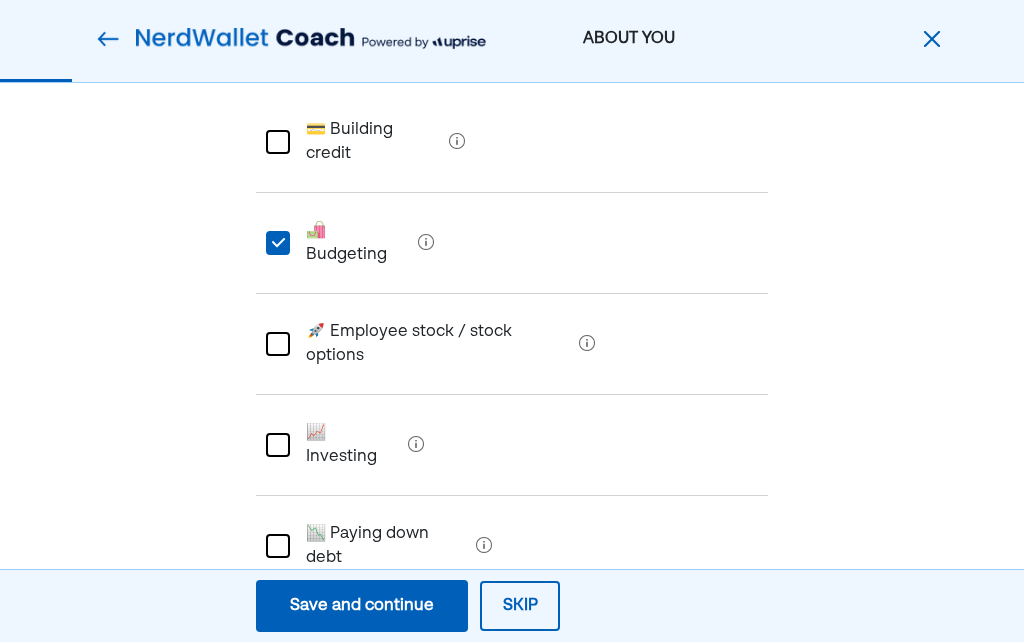 scroll, scrollTop: 320, scrollLeft: 0, axis: vertical 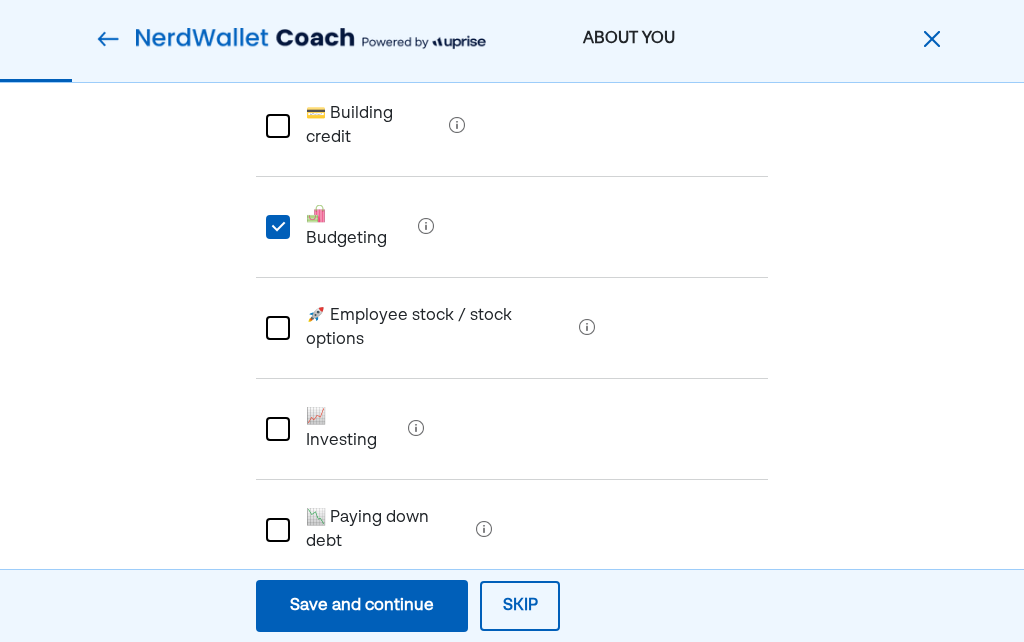 click at bounding box center (278, 530) 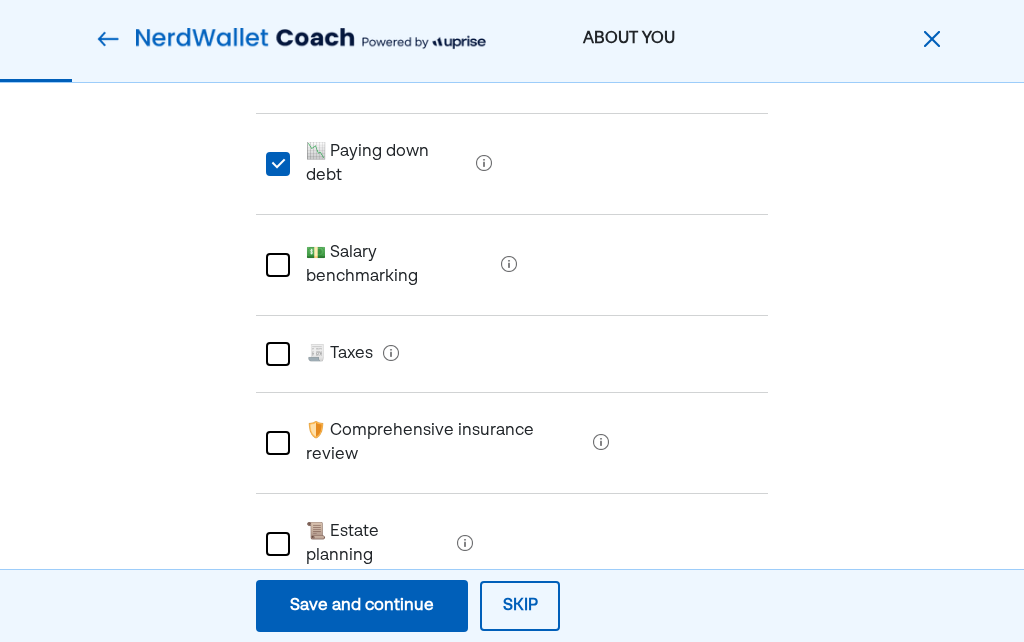 scroll, scrollTop: 691, scrollLeft: 0, axis: vertical 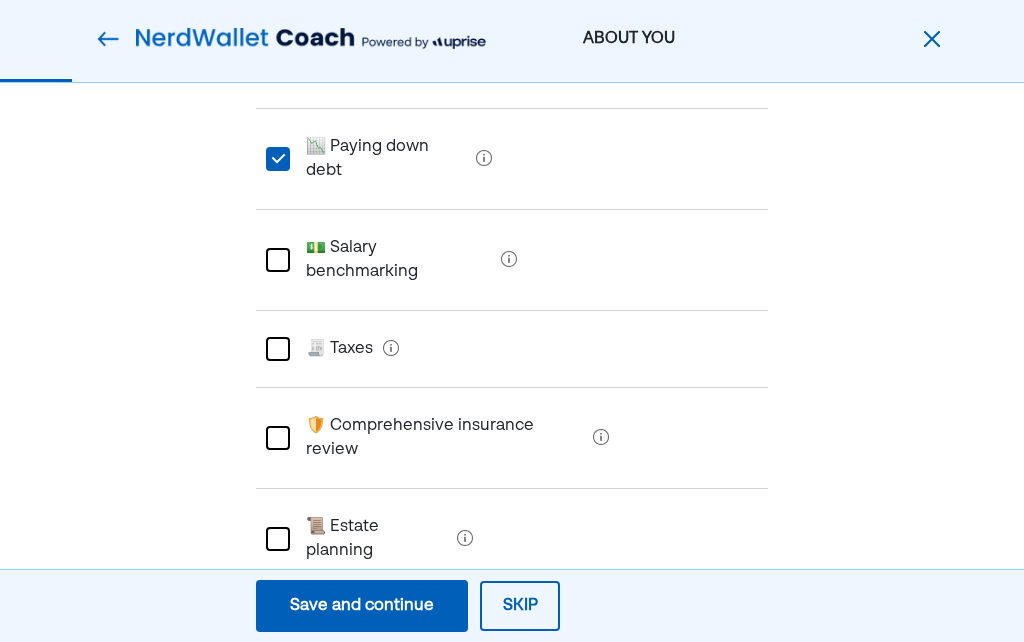 click at bounding box center (278, 539) 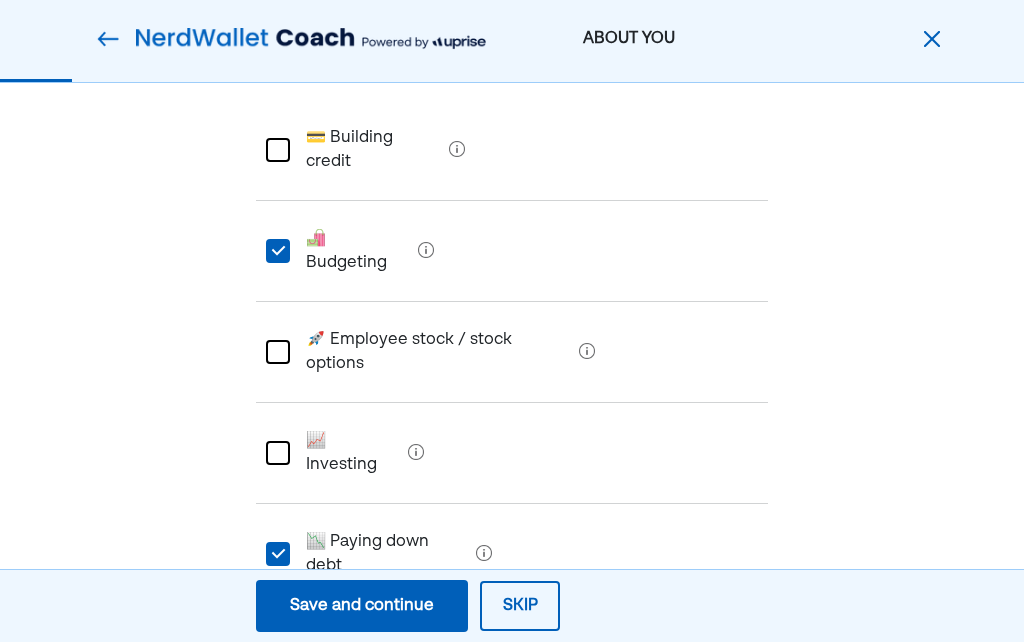 scroll, scrollTop: 291, scrollLeft: 0, axis: vertical 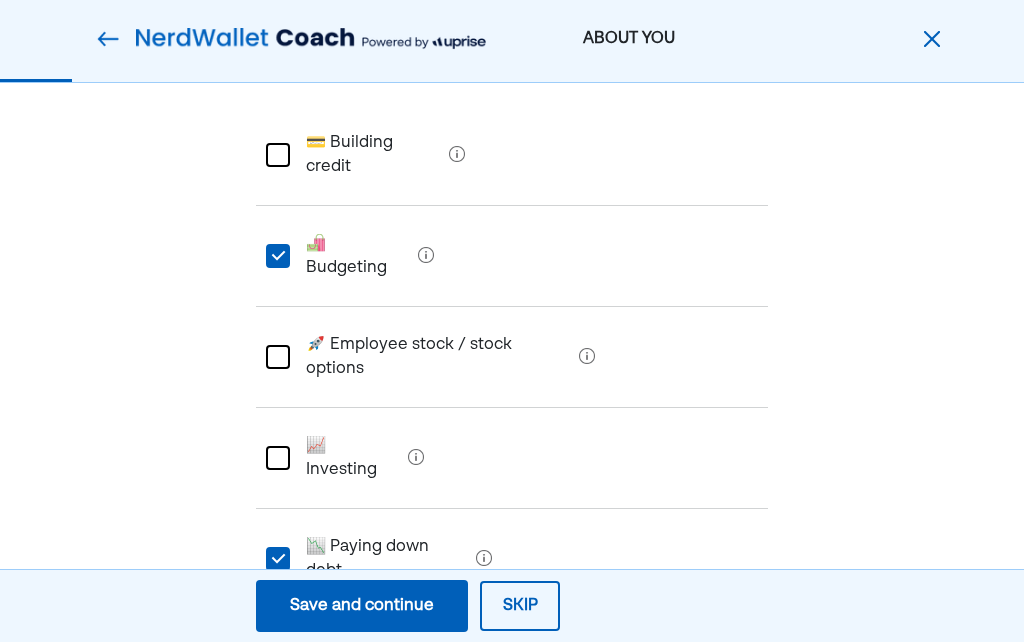 click at bounding box center (278, 458) 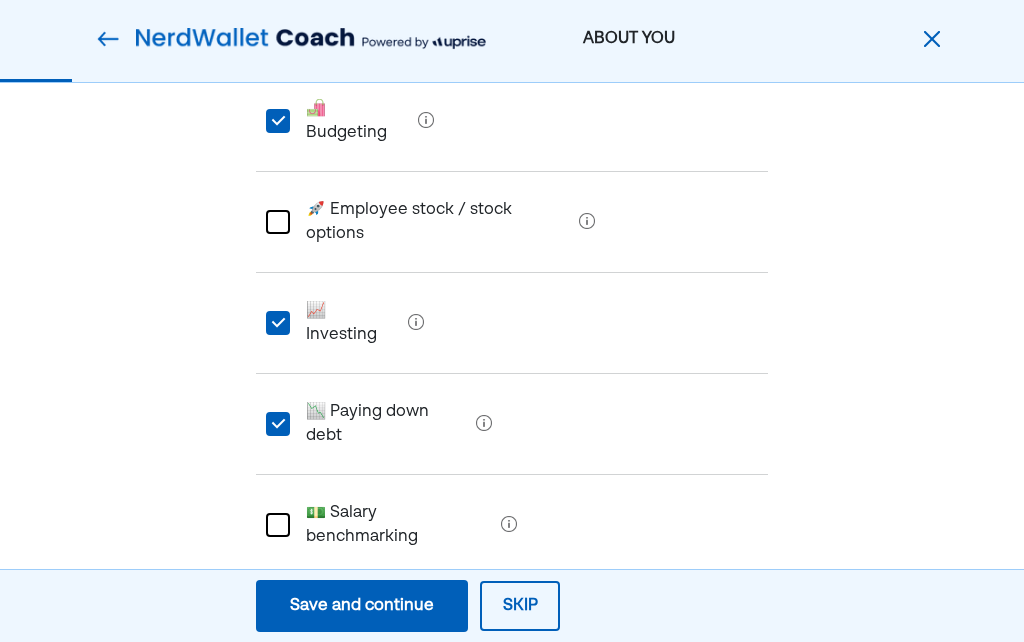scroll, scrollTop: 421, scrollLeft: 0, axis: vertical 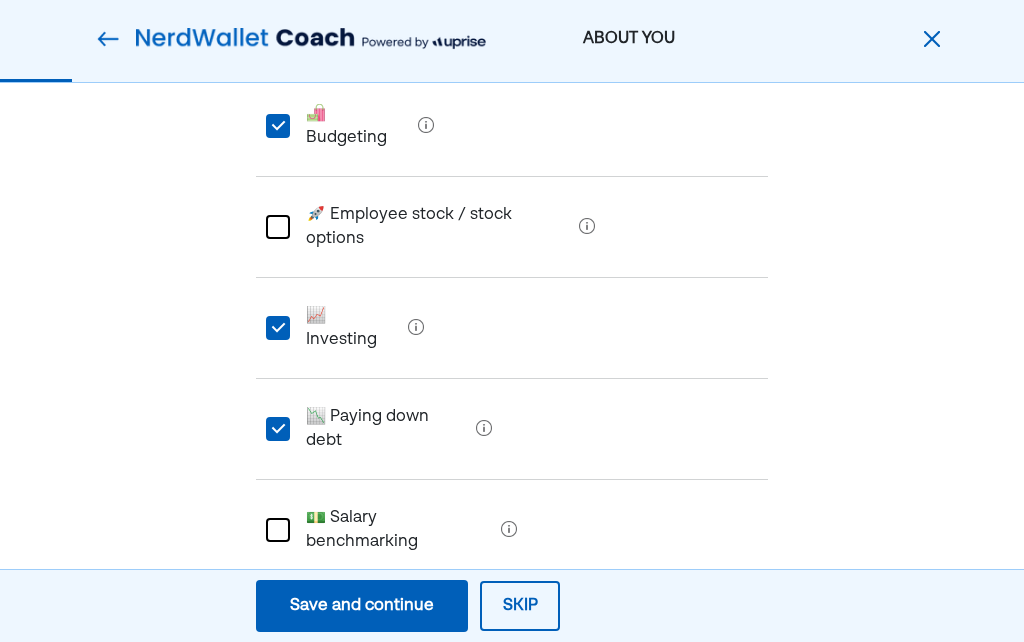 click on "💵 Salary benchmarking" at bounding box center (391, 530) 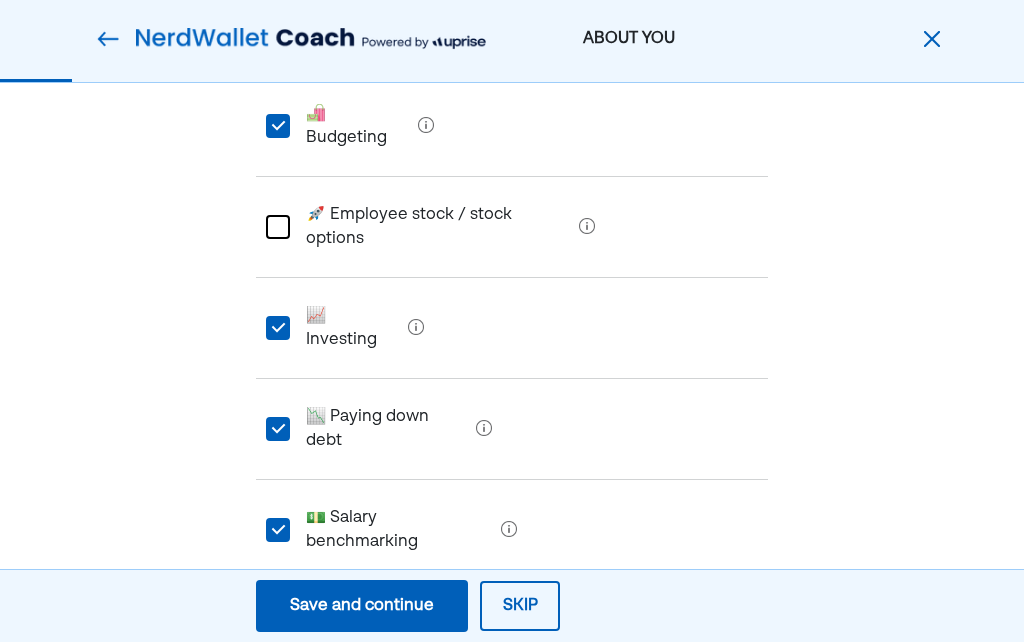 click on "Save and continue" at bounding box center (362, 606) 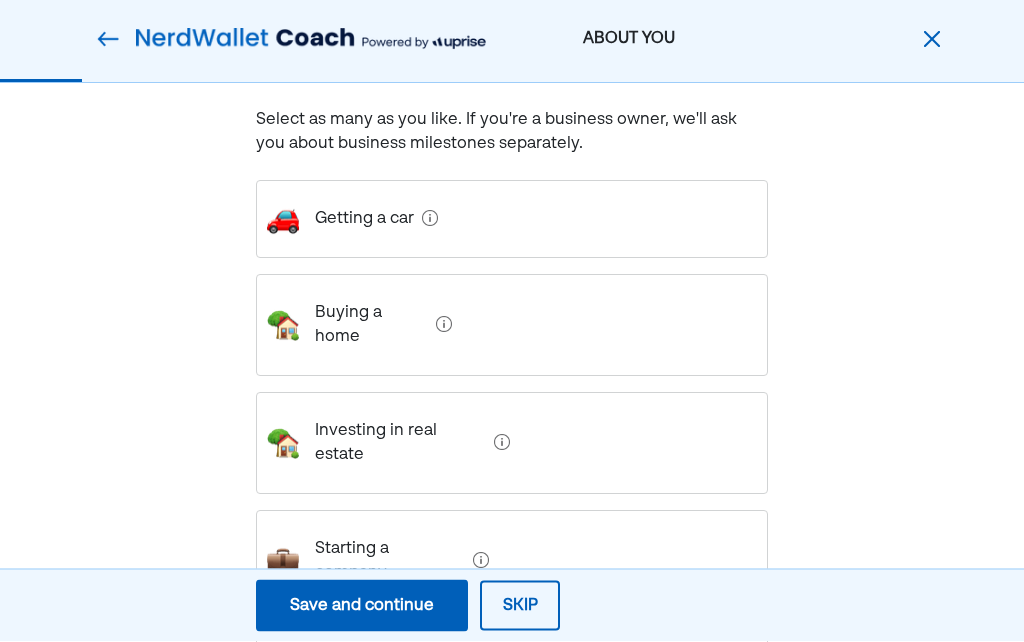 scroll, scrollTop: 275, scrollLeft: 0, axis: vertical 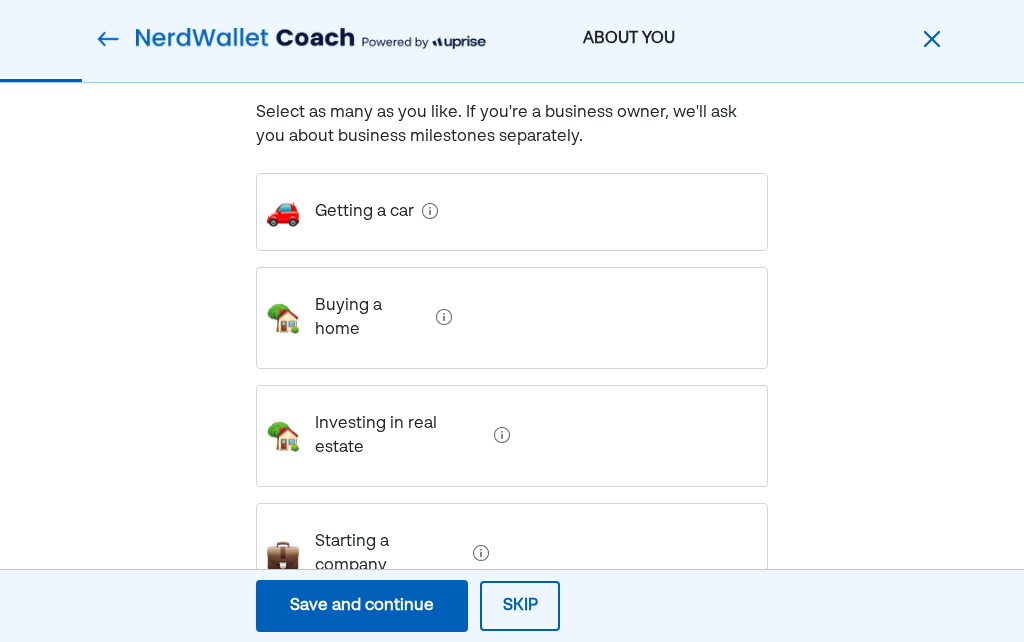click on "What personal milestones do you picture reaching in the next 10 years? Select as many as you like. If you're a business owner, we'll ask you about business milestones separately. Getting a car Buying a home Investing in real estate Starting a company Having more kids College fund for kid(s) Retiring early Paying off debt" at bounding box center (512, 543) 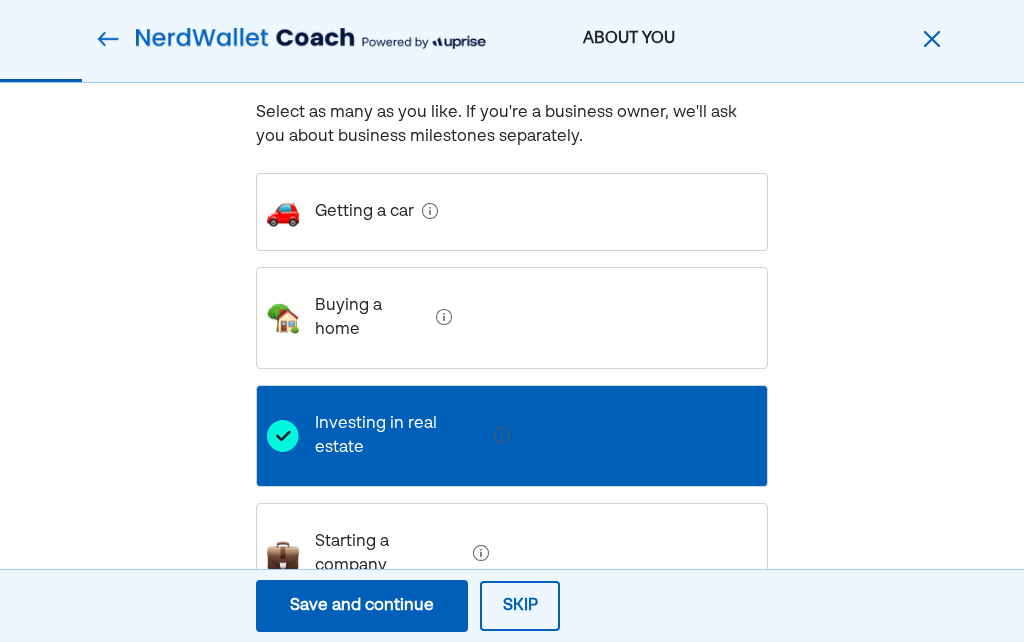 click at bounding box center (283, 554) 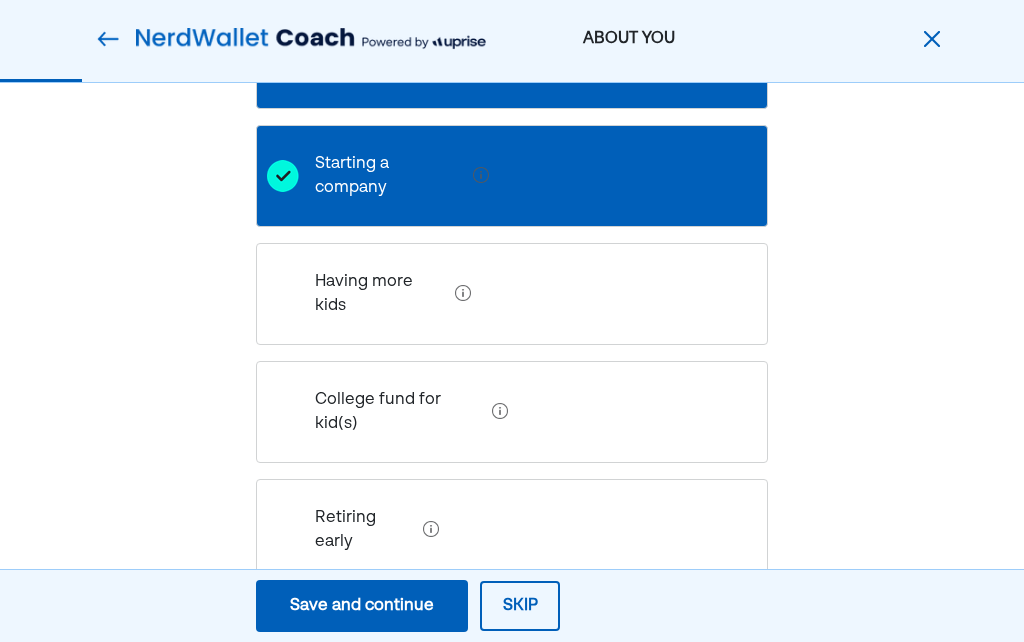 scroll, scrollTop: 666, scrollLeft: 0, axis: vertical 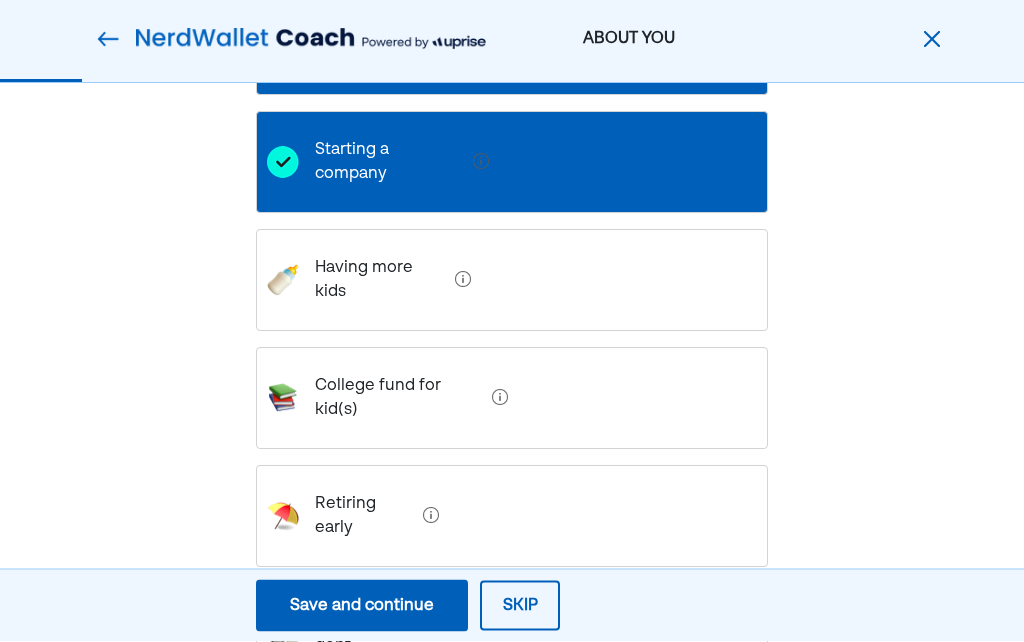 click at bounding box center (283, 635) 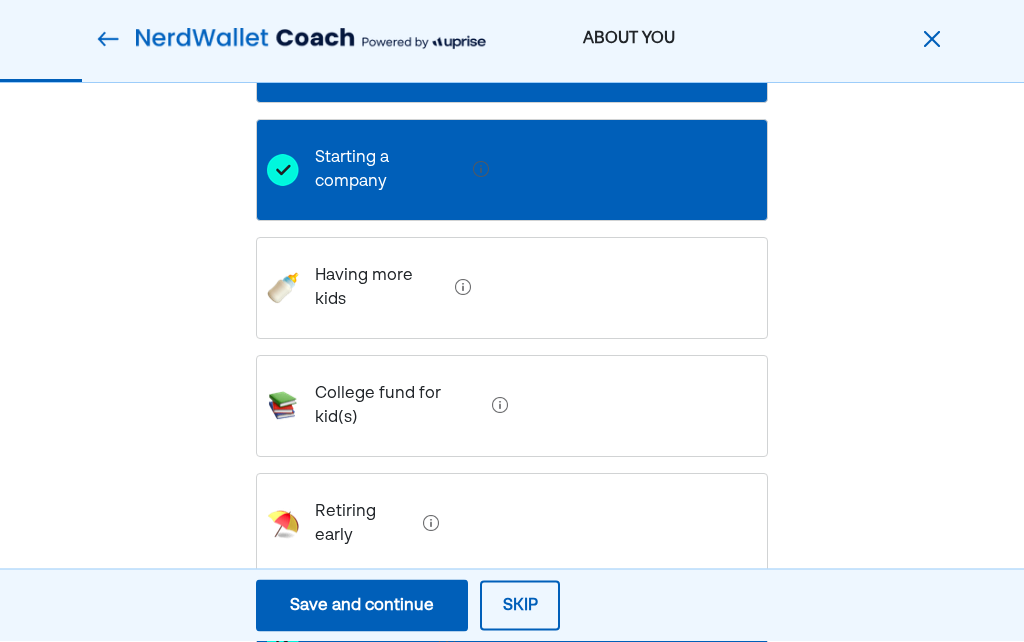 scroll, scrollTop: 666, scrollLeft: 0, axis: vertical 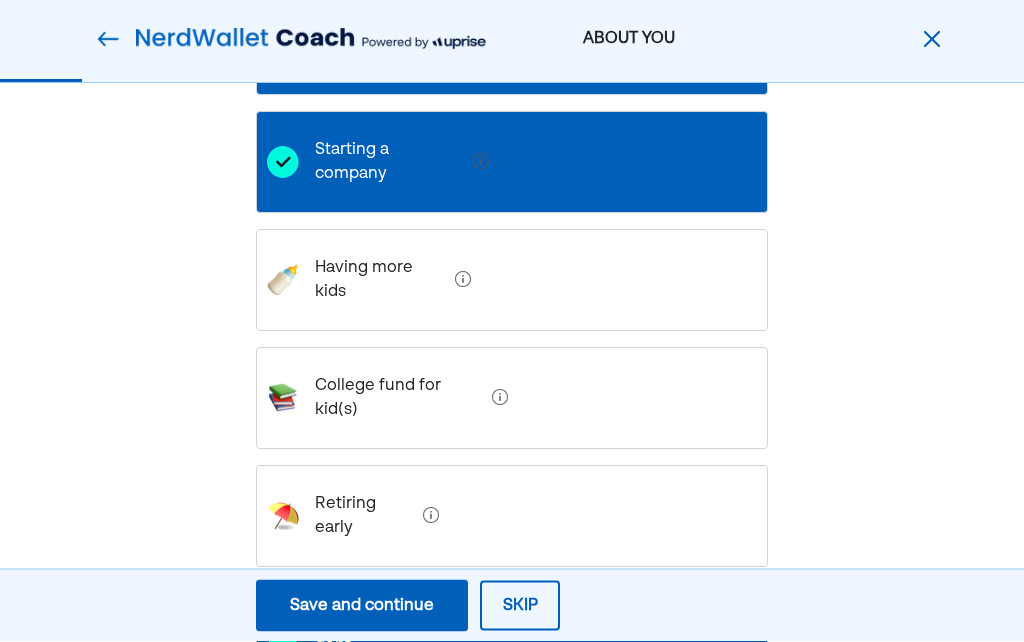 click on "Save and continue" at bounding box center (362, 606) 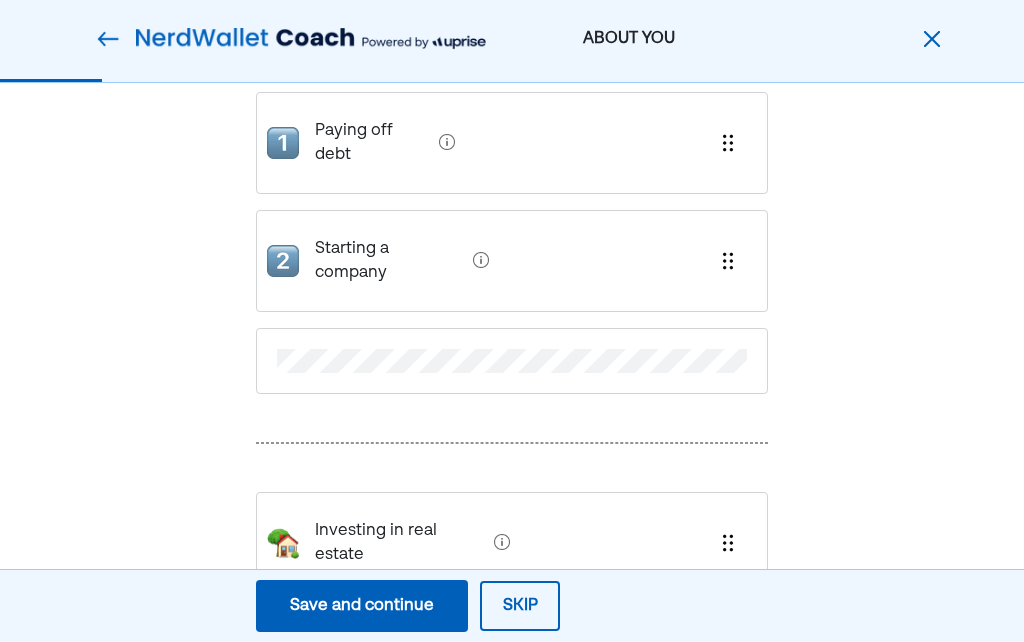 scroll, scrollTop: 244, scrollLeft: 0, axis: vertical 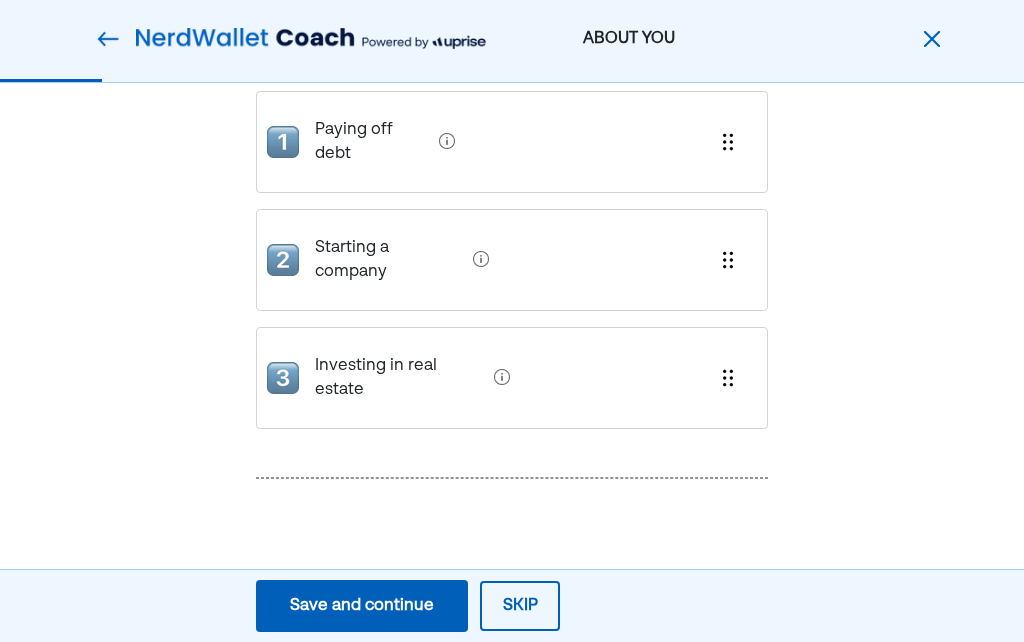 click on "Save and continue" at bounding box center (362, 606) 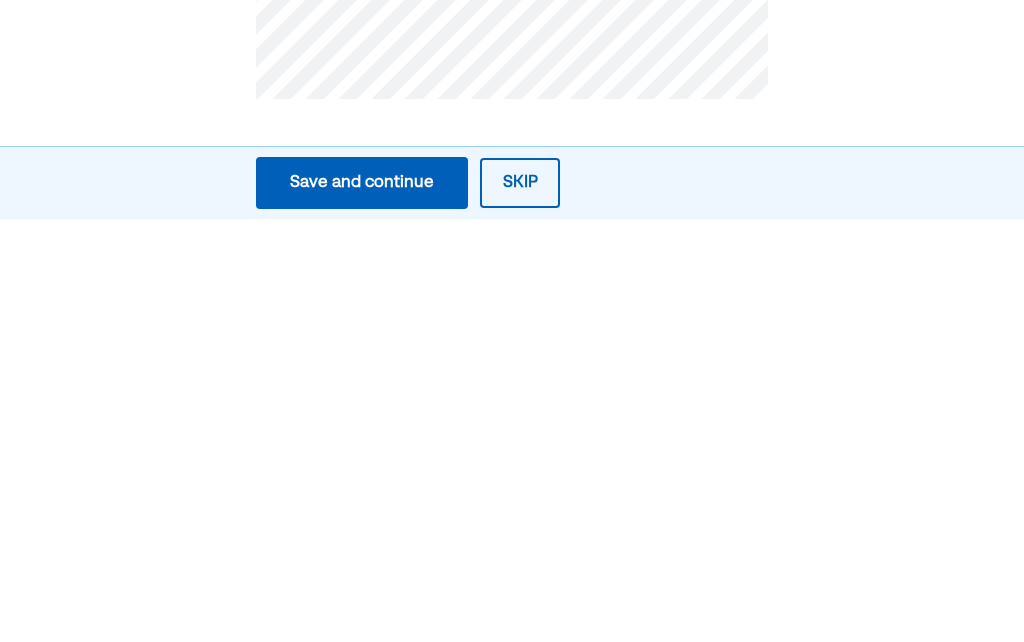 click on "Save and continue" at bounding box center (362, 606) 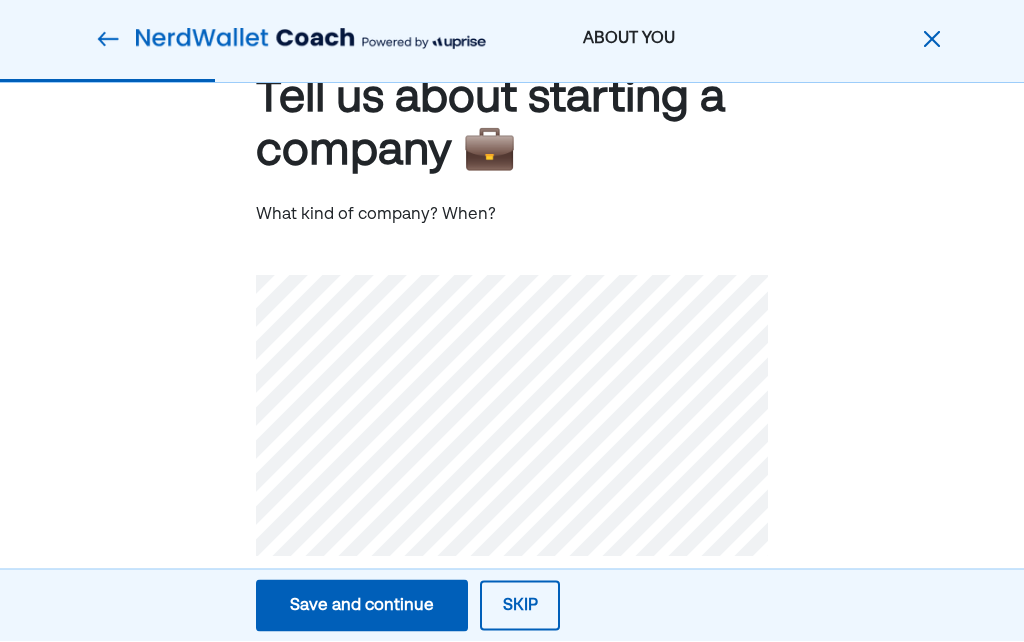 scroll, scrollTop: 63, scrollLeft: 0, axis: vertical 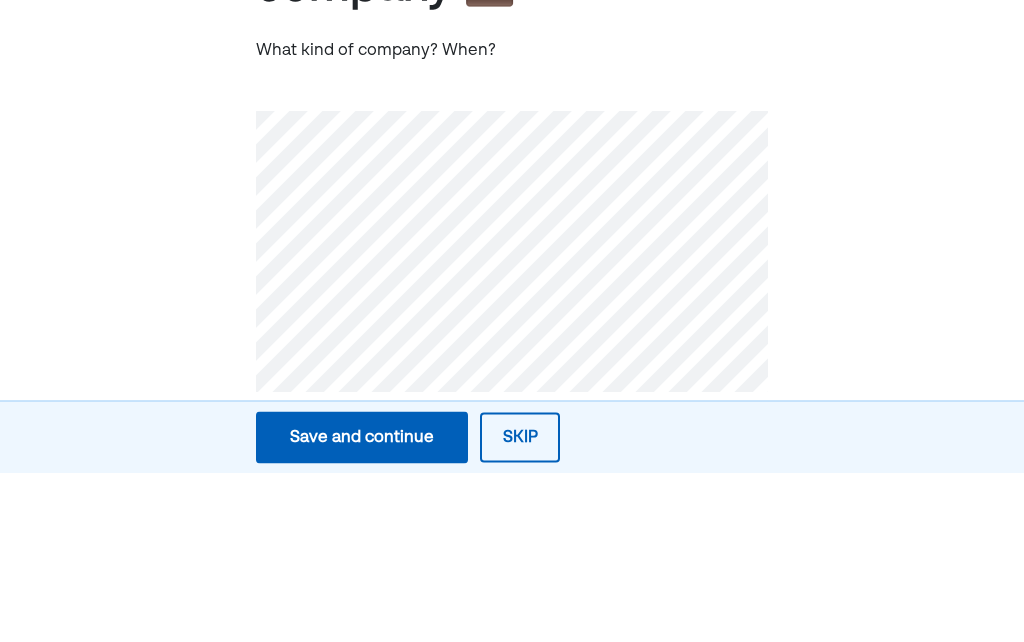 click on "Tell us about starting a company 💼 What kind of company? When?" at bounding box center [512, 351] 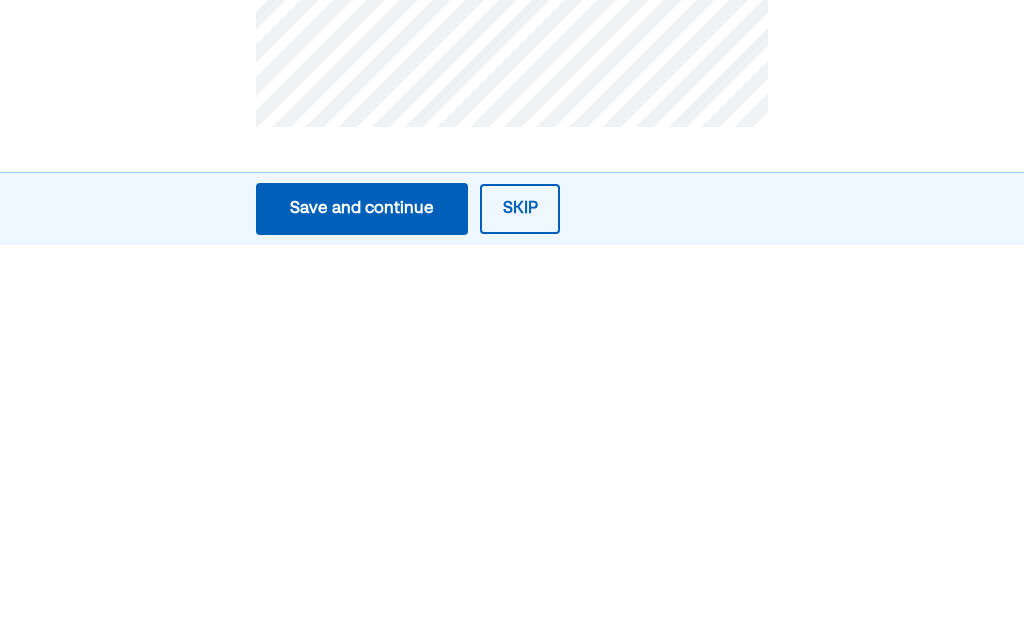 click on "Save and continue" at bounding box center [362, 606] 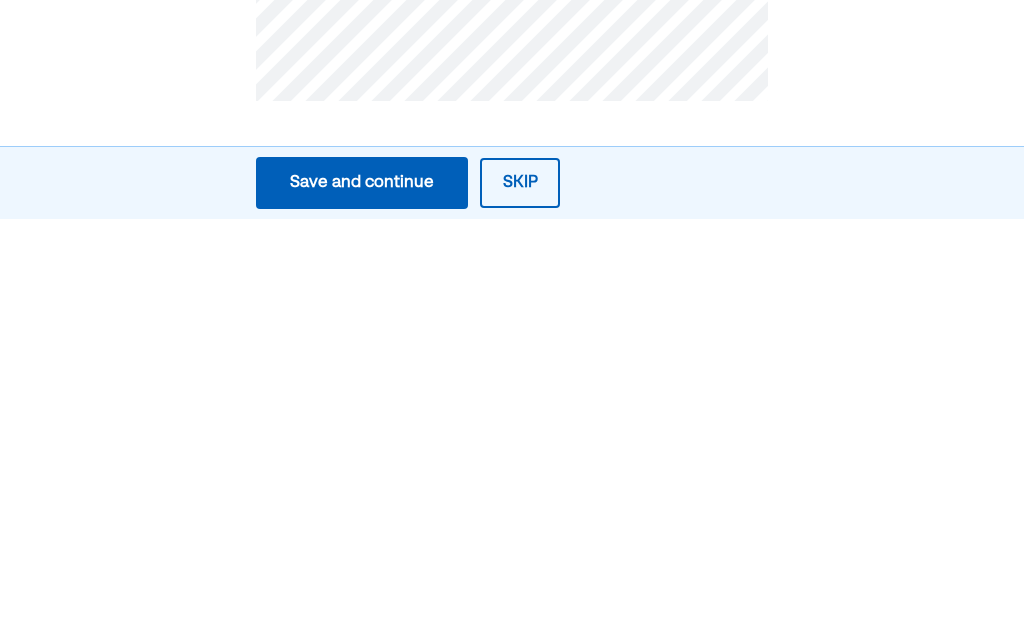 click on "Save and continue" at bounding box center (362, 606) 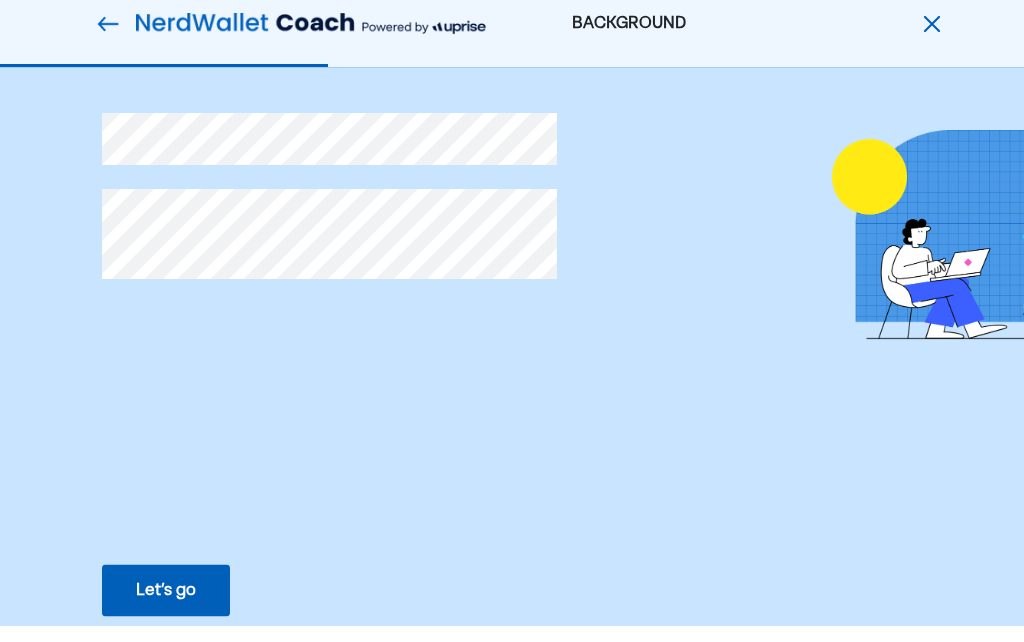 scroll, scrollTop: 0, scrollLeft: 0, axis: both 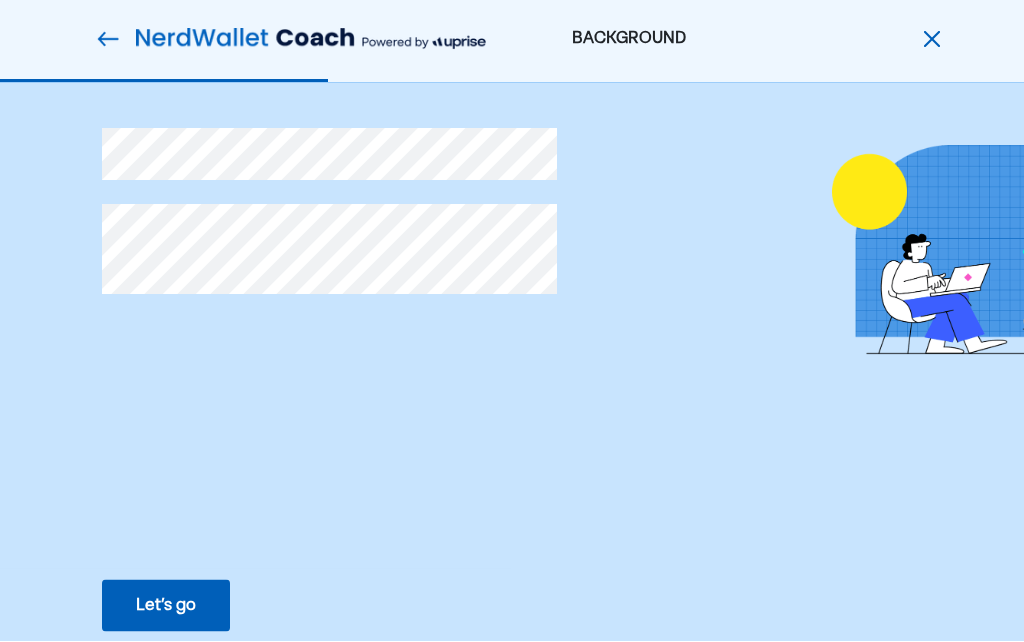 click on "Let’s go" at bounding box center [166, 606] 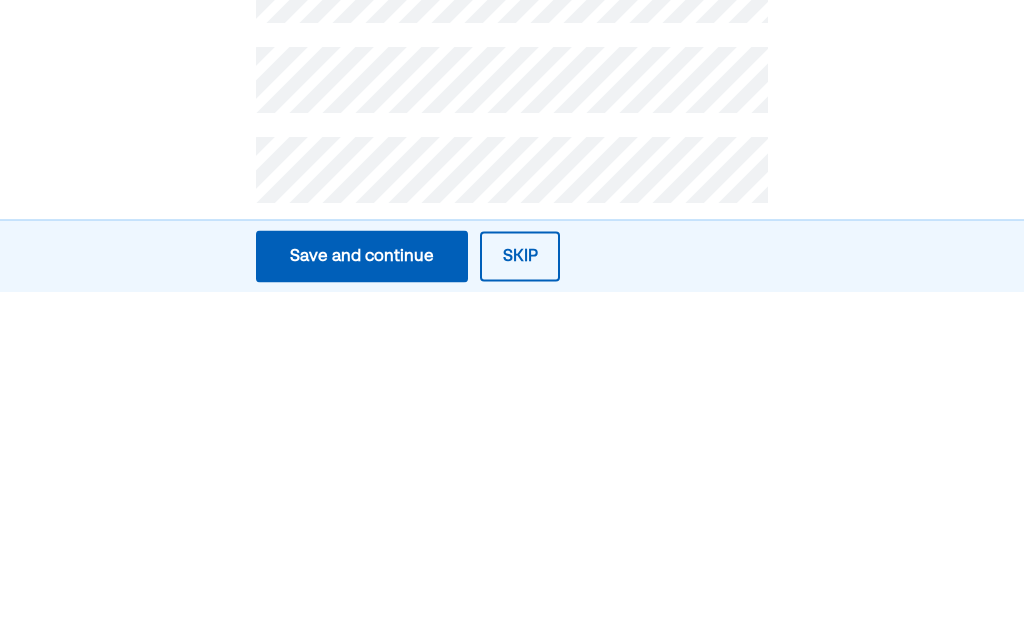 scroll, scrollTop: 395, scrollLeft: 0, axis: vertical 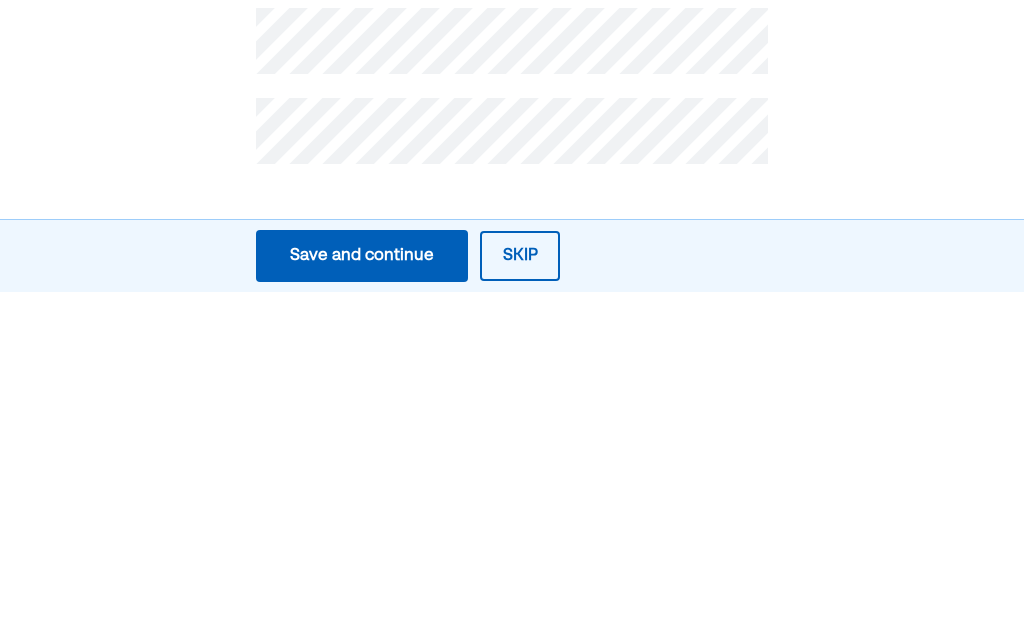 click on "Save and continue" at bounding box center [362, 606] 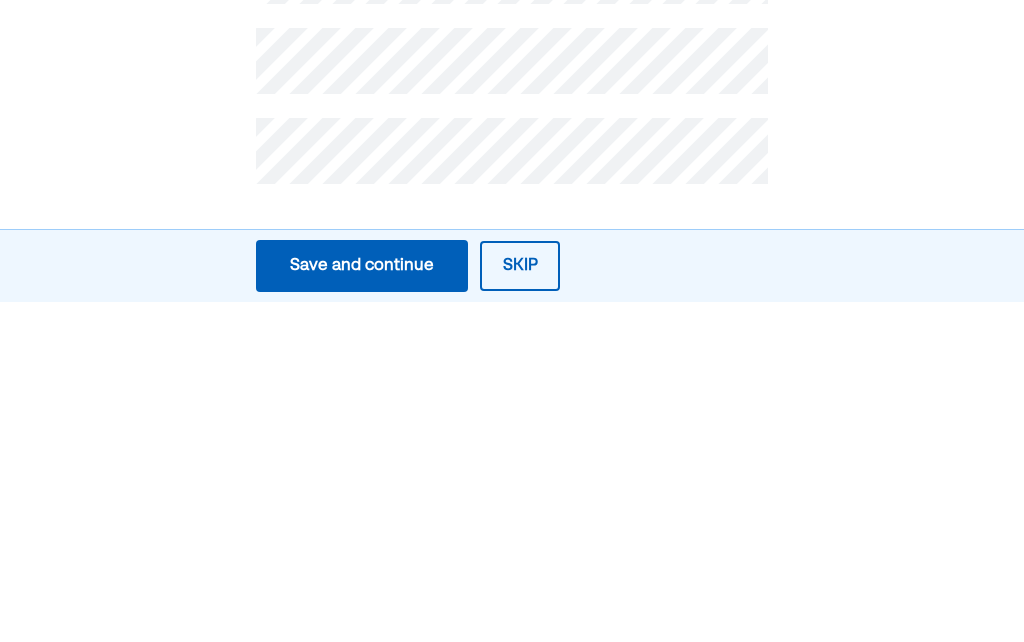 scroll, scrollTop: 395, scrollLeft: 0, axis: vertical 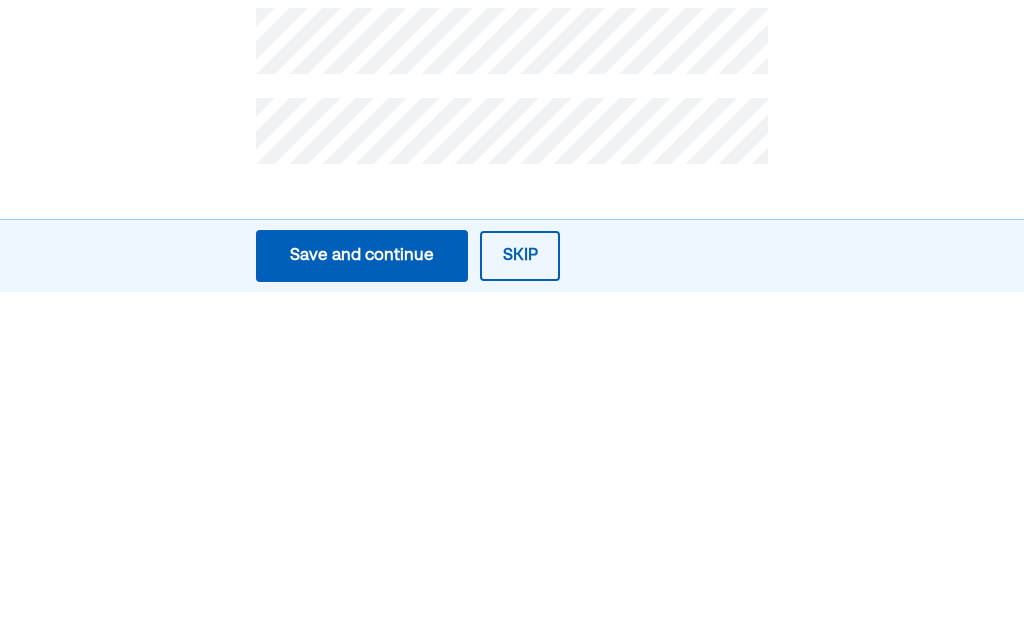 click on "Save and continue Save Save and continue" at bounding box center (362, 606) 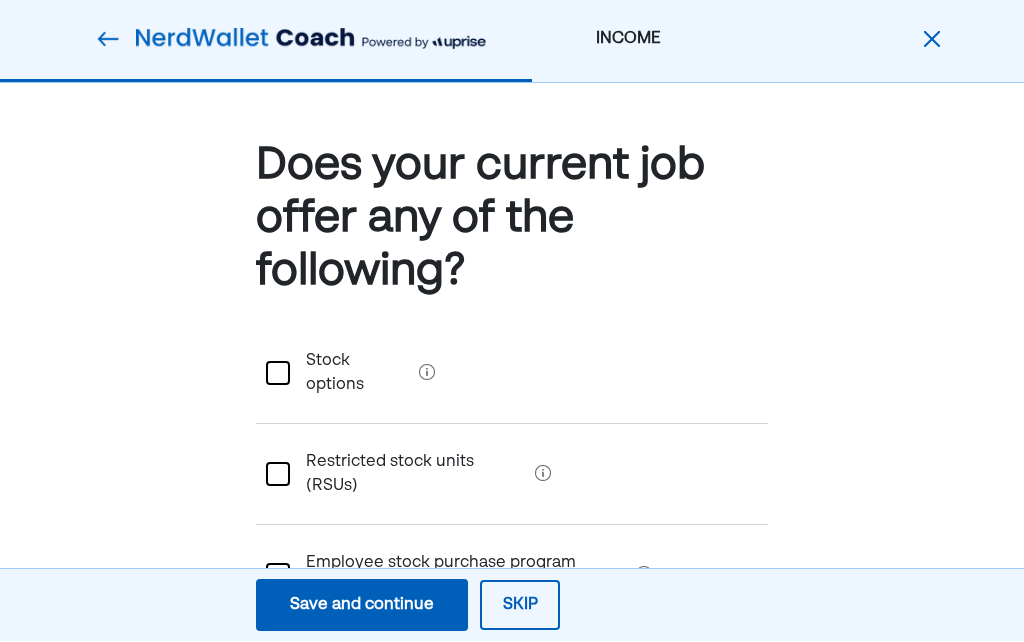 scroll, scrollTop: 0, scrollLeft: 0, axis: both 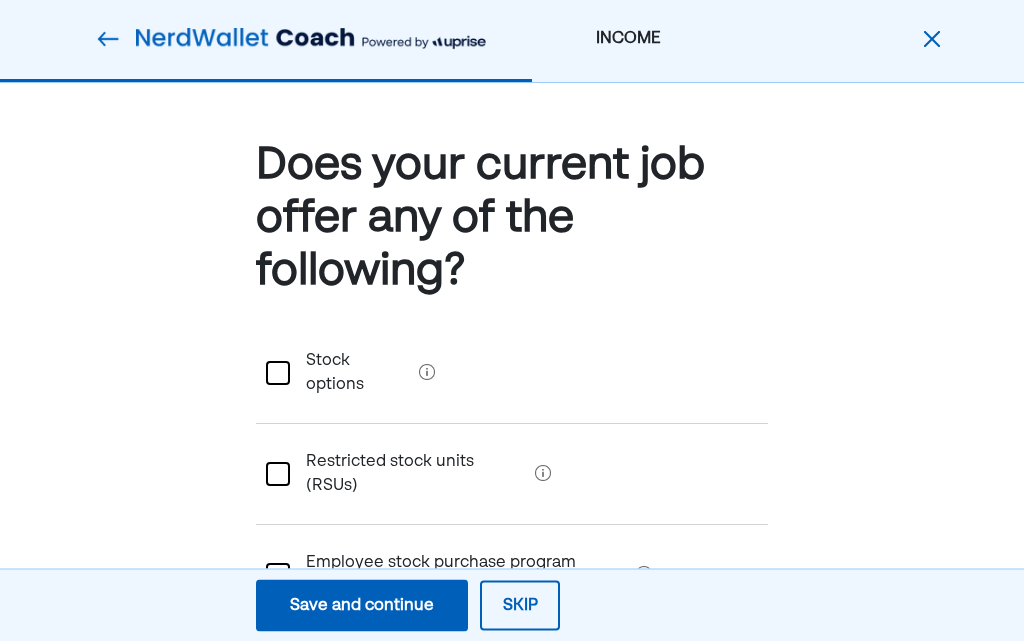 click on "Skip" at bounding box center (520, 606) 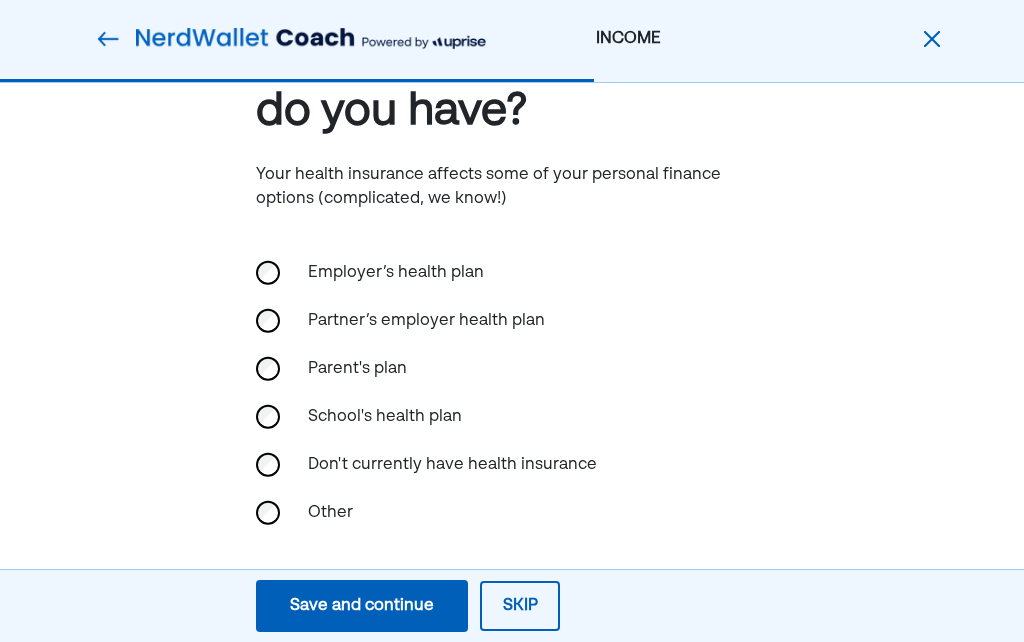 scroll, scrollTop: 107, scrollLeft: 0, axis: vertical 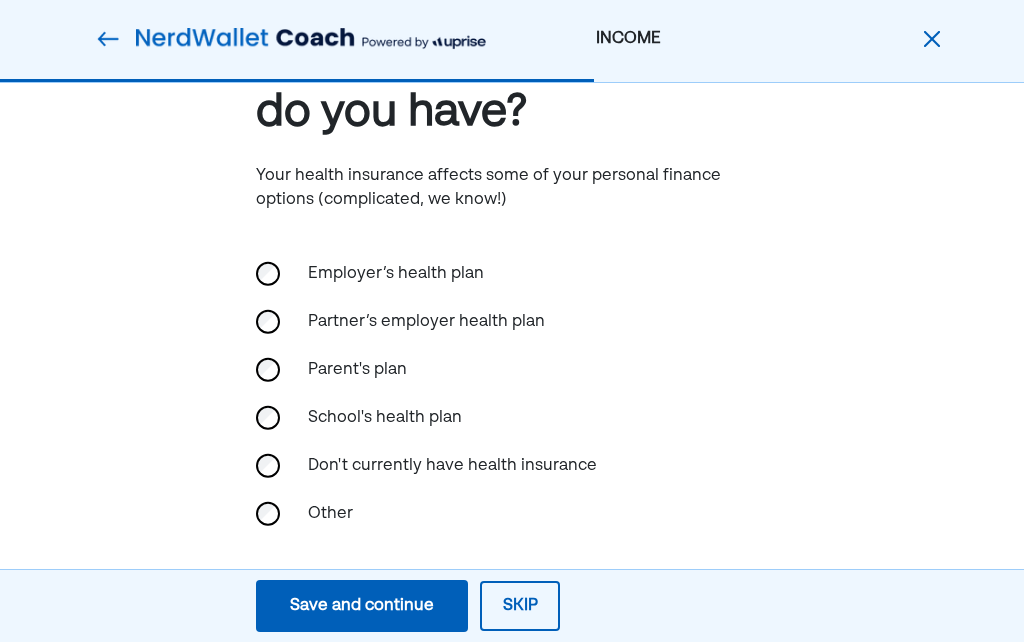 click on "What health insurance do you have? Your health insurance affects some of your personal finance options (complicated, we know!) Employer’s health plan Partner’s employer health plan Parent's plan School's health plan Don't currently have health insurance Other Which health plan did you pick?" at bounding box center (512, 421) 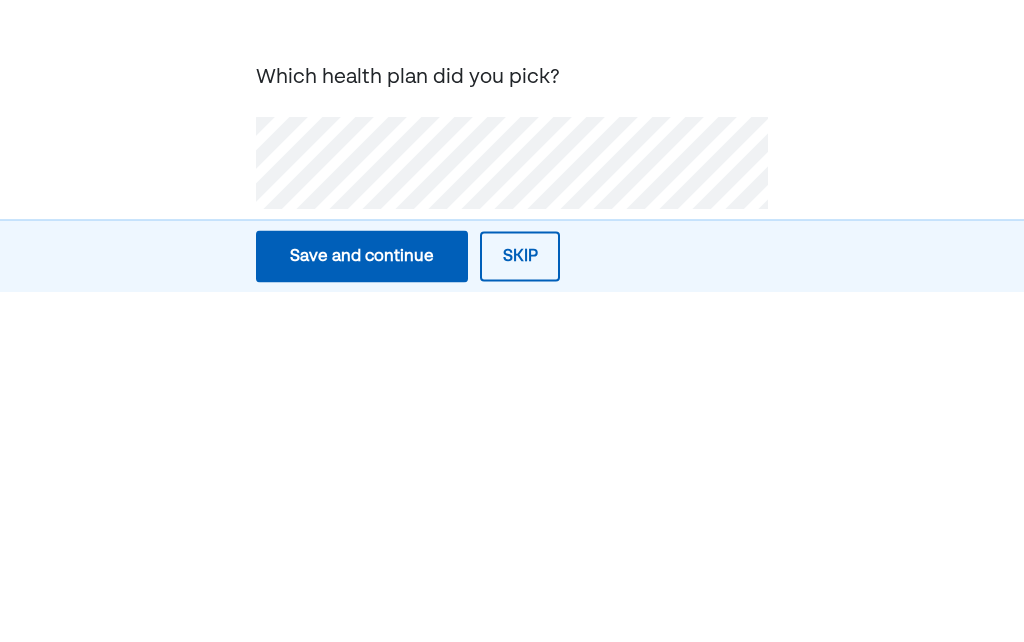 scroll, scrollTop: 286, scrollLeft: 0, axis: vertical 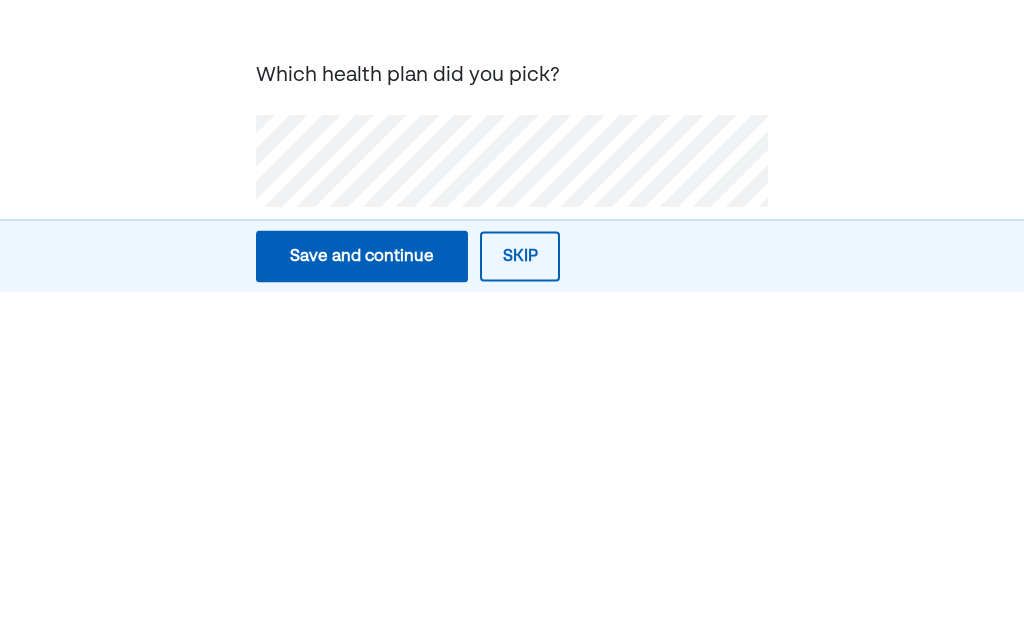 click on "Save and continue Save Save and continue" at bounding box center [362, 606] 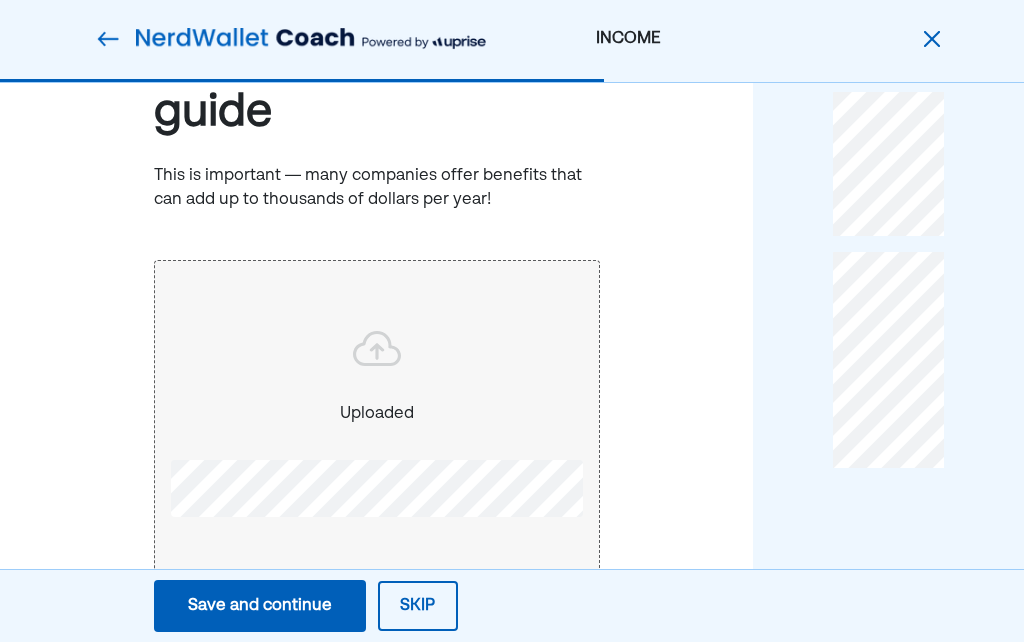 scroll, scrollTop: 201, scrollLeft: 0, axis: vertical 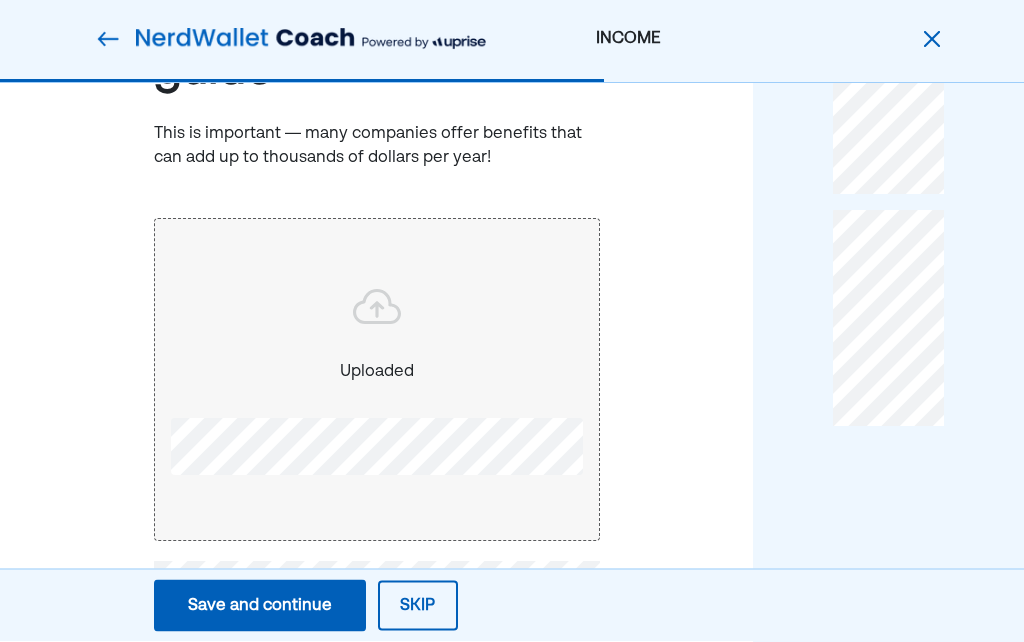 click on "Save and continue" at bounding box center [260, 606] 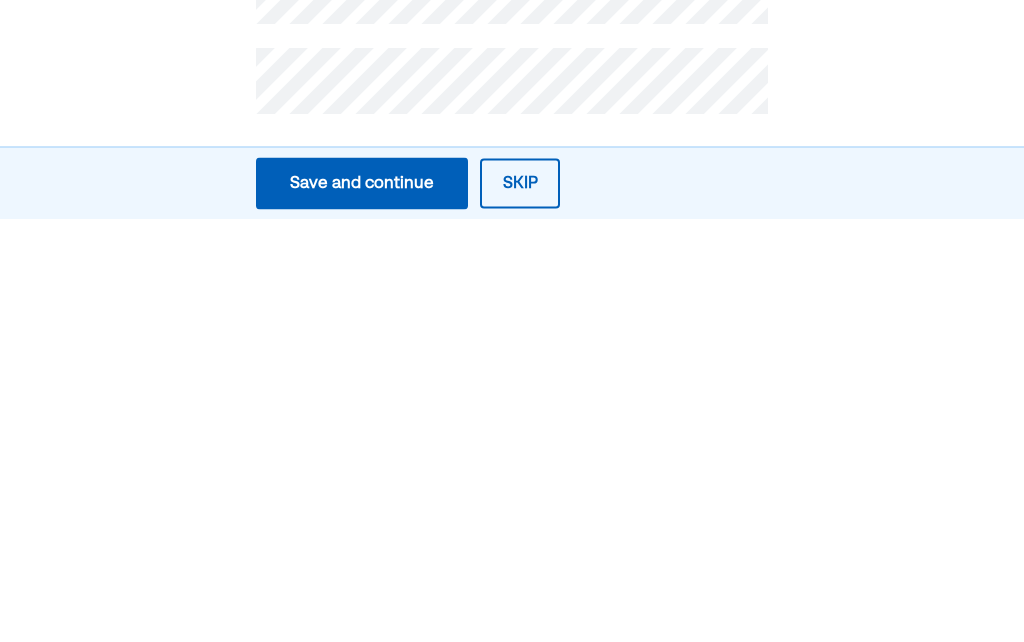 scroll, scrollTop: 467, scrollLeft: 0, axis: vertical 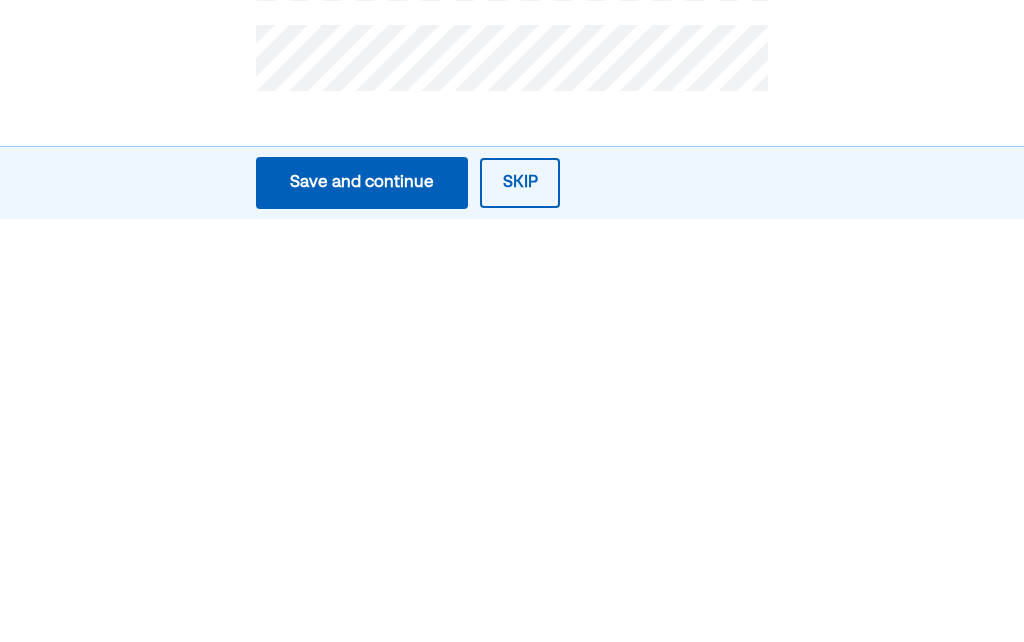 click on "Skip" at bounding box center [520, 606] 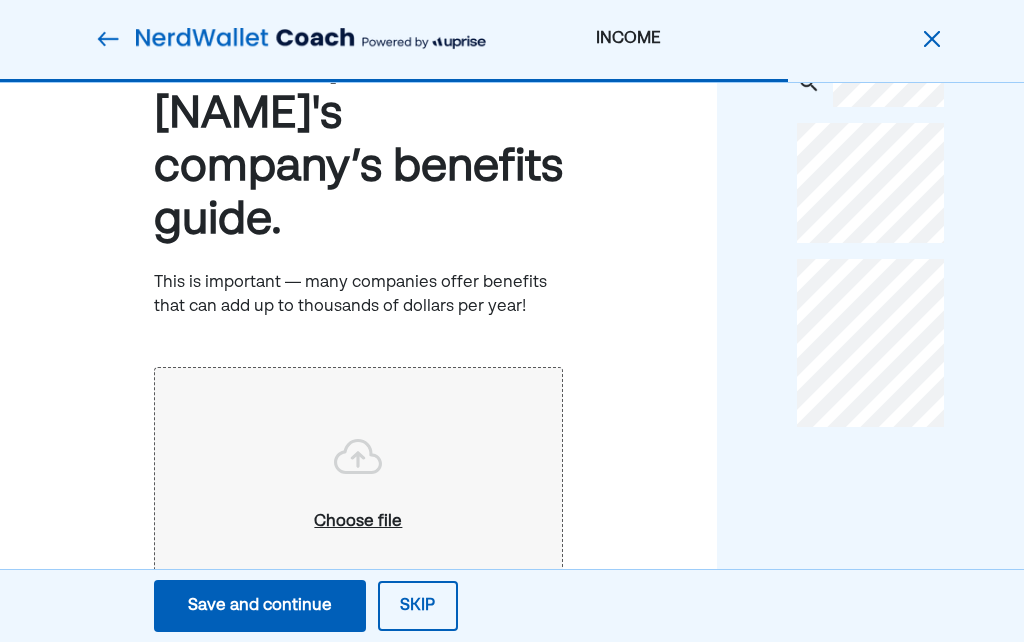 scroll, scrollTop: 0, scrollLeft: 0, axis: both 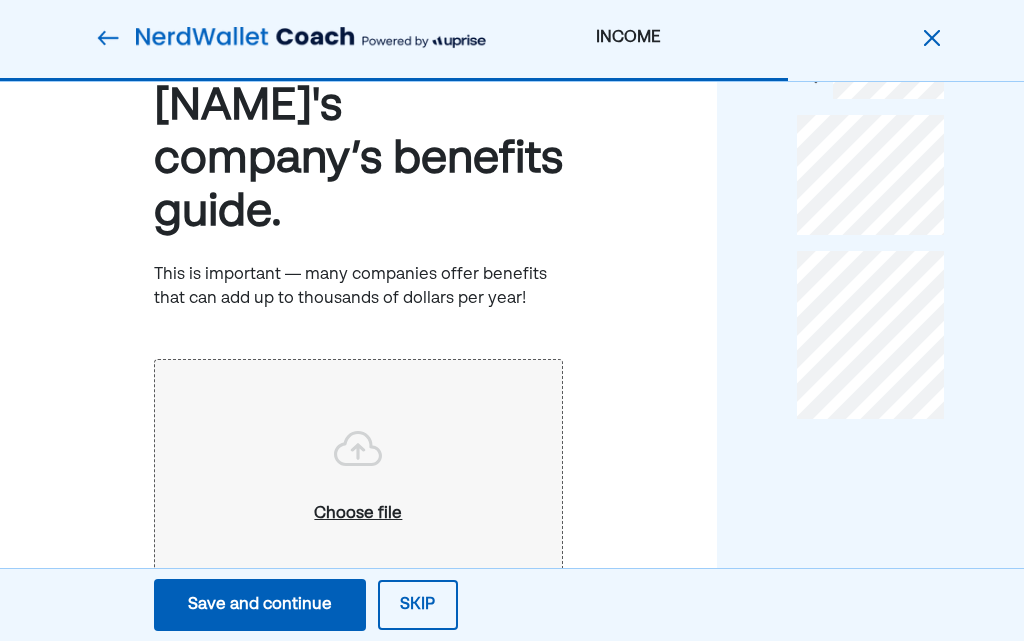 click on "Skip" at bounding box center [418, 606] 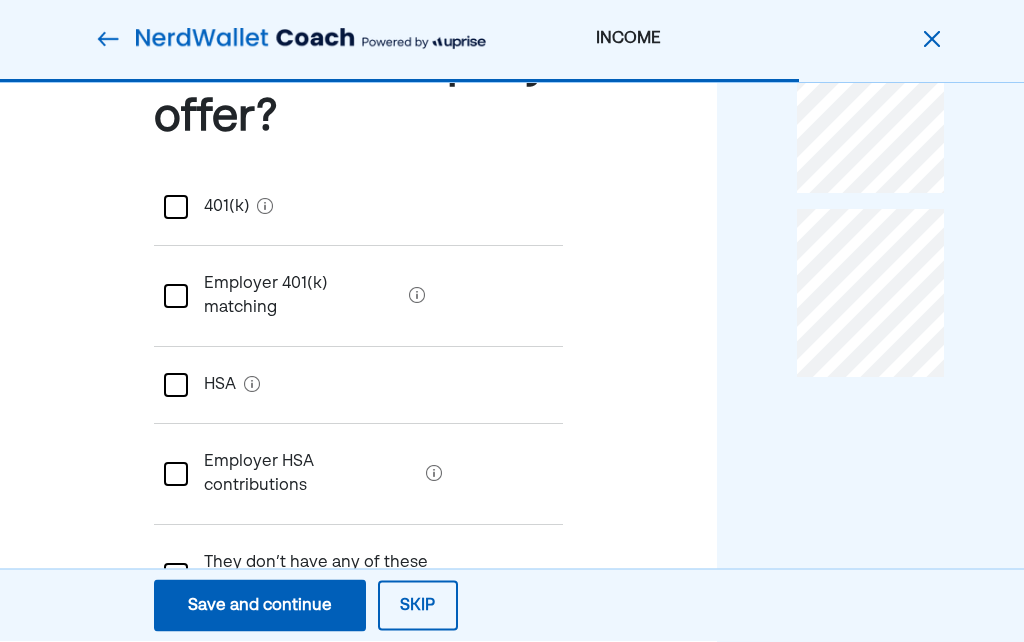 scroll, scrollTop: 167, scrollLeft: 0, axis: vertical 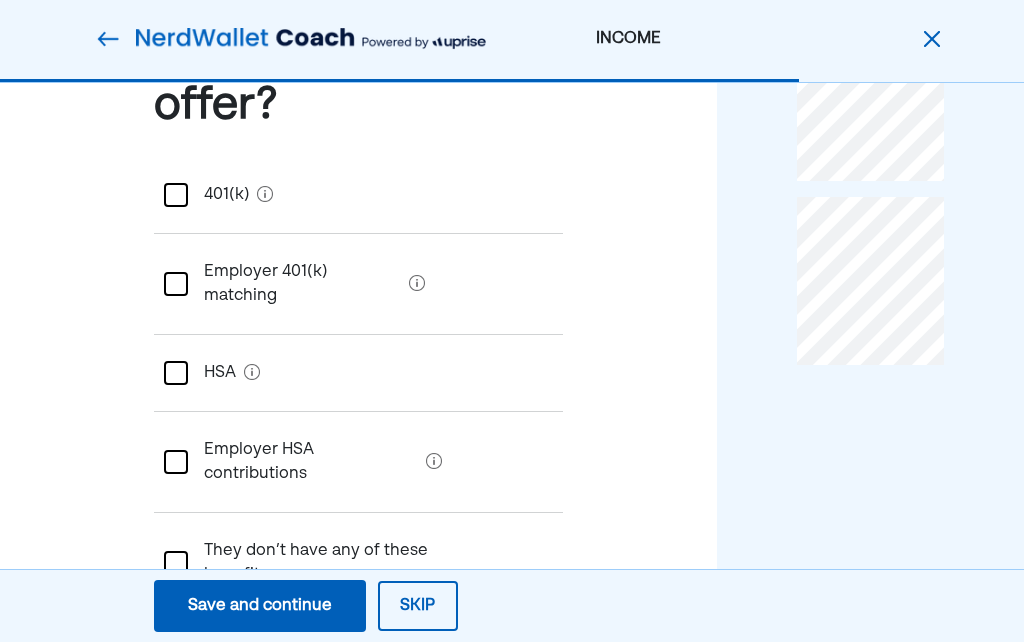 click at bounding box center (176, 195) 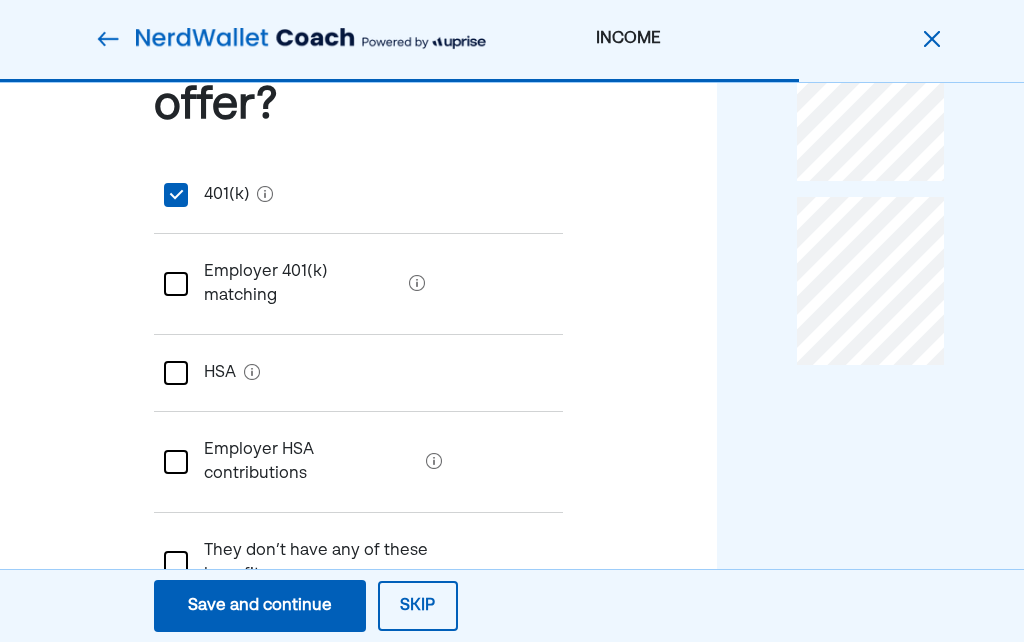 click on "L" at bounding box center (175, 194) 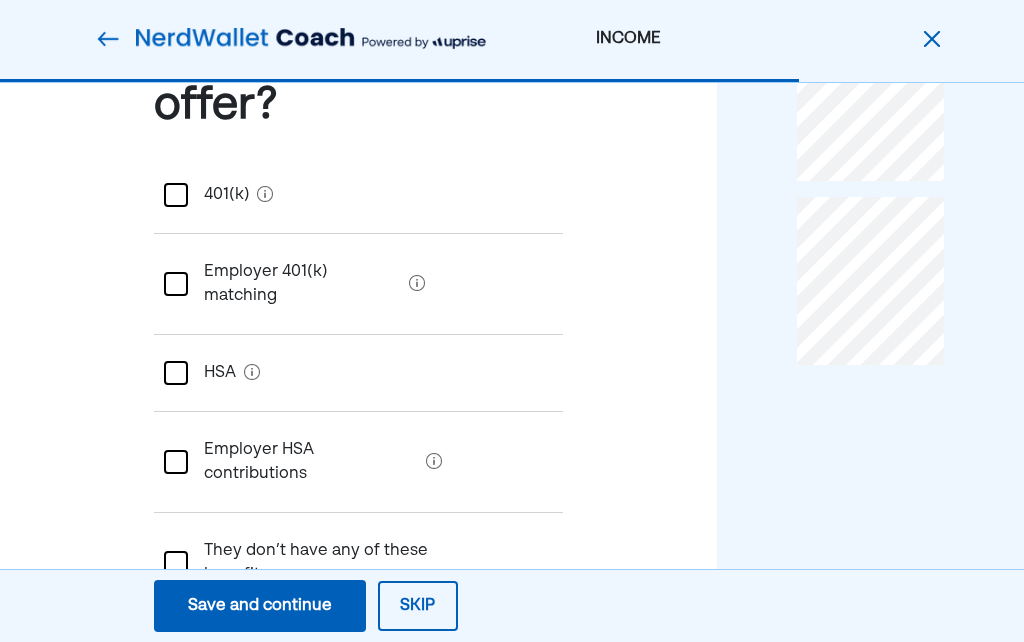 scroll, scrollTop: 188, scrollLeft: 0, axis: vertical 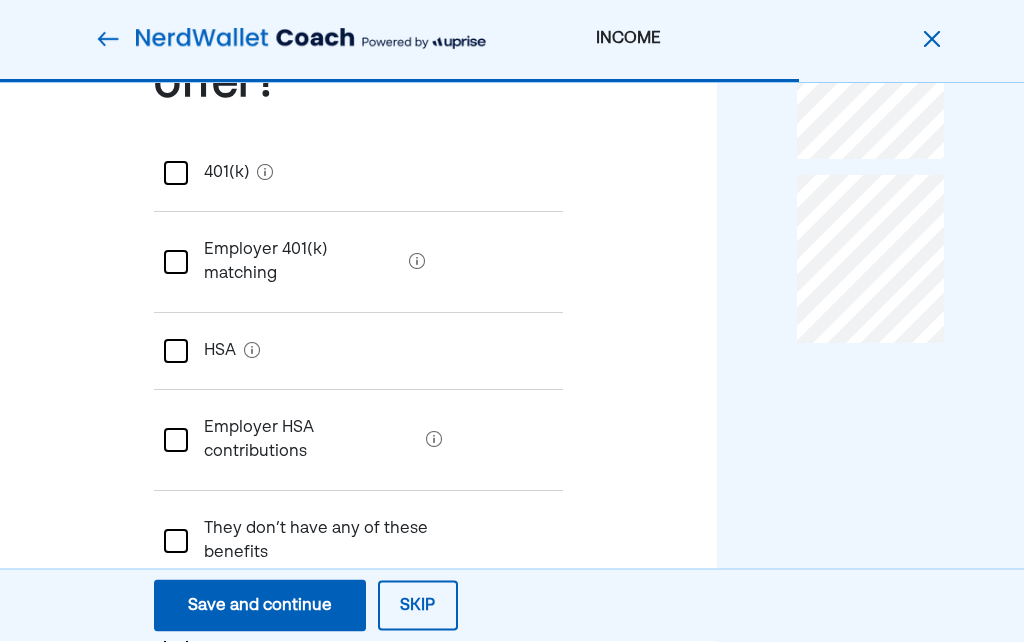 click at bounding box center [176, 643] 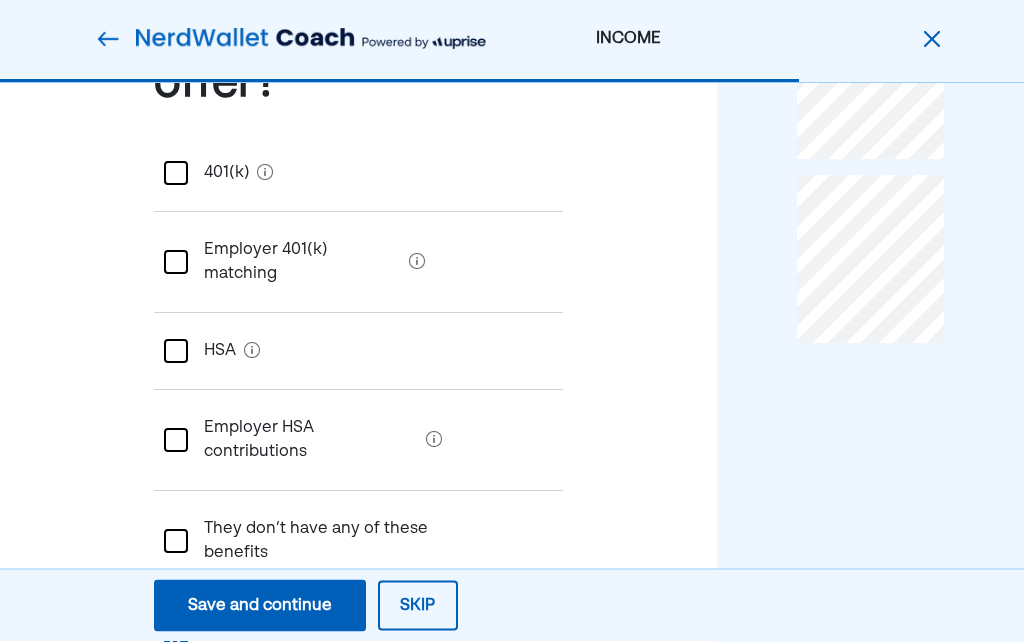 scroll, scrollTop: 188, scrollLeft: 0, axis: vertical 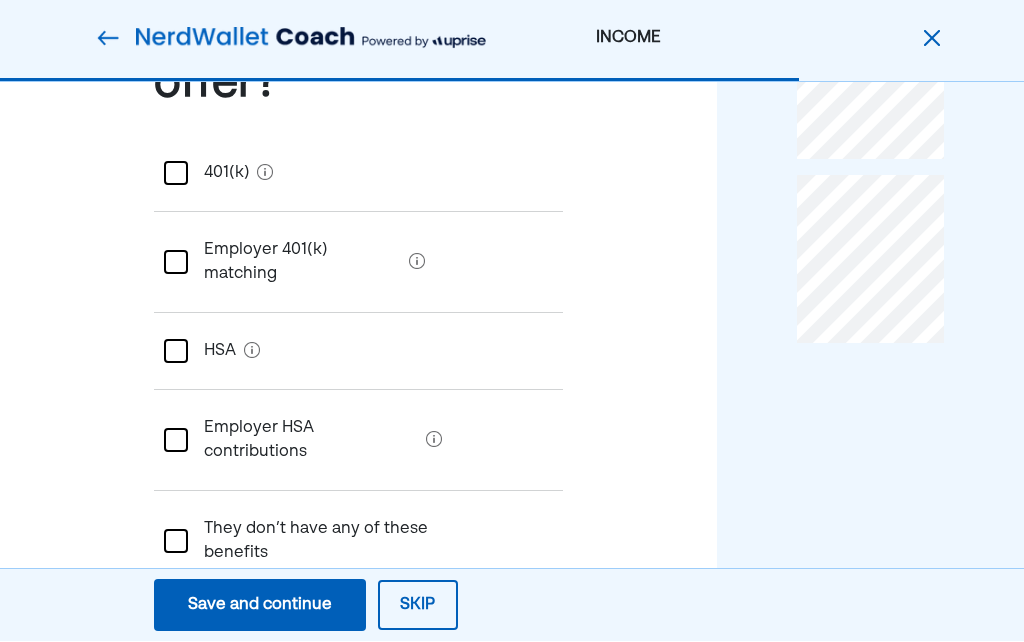 click on "Skip" at bounding box center (418, 606) 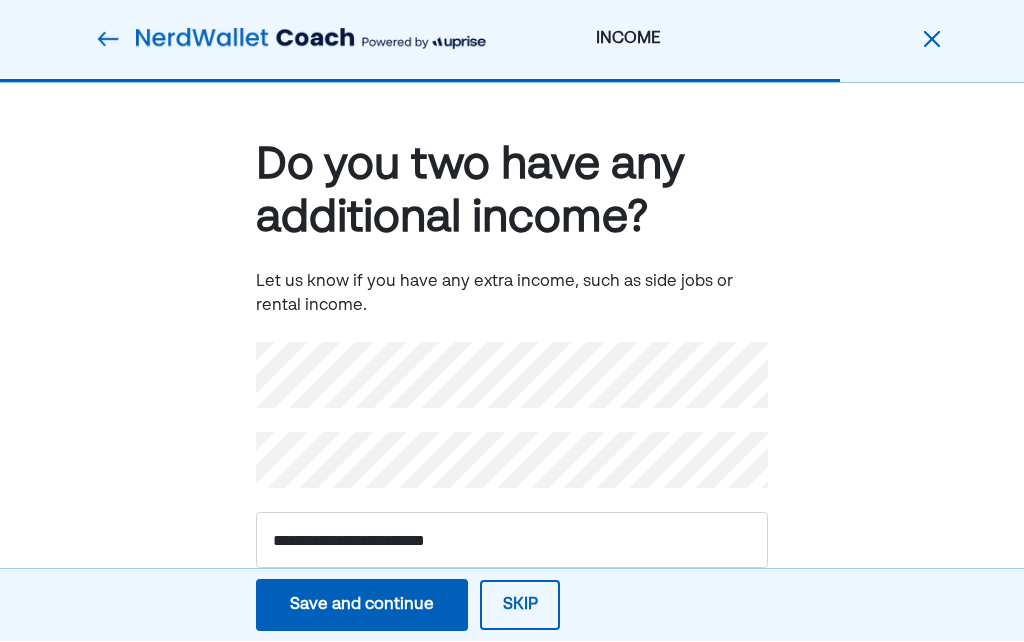 scroll, scrollTop: 0, scrollLeft: 0, axis: both 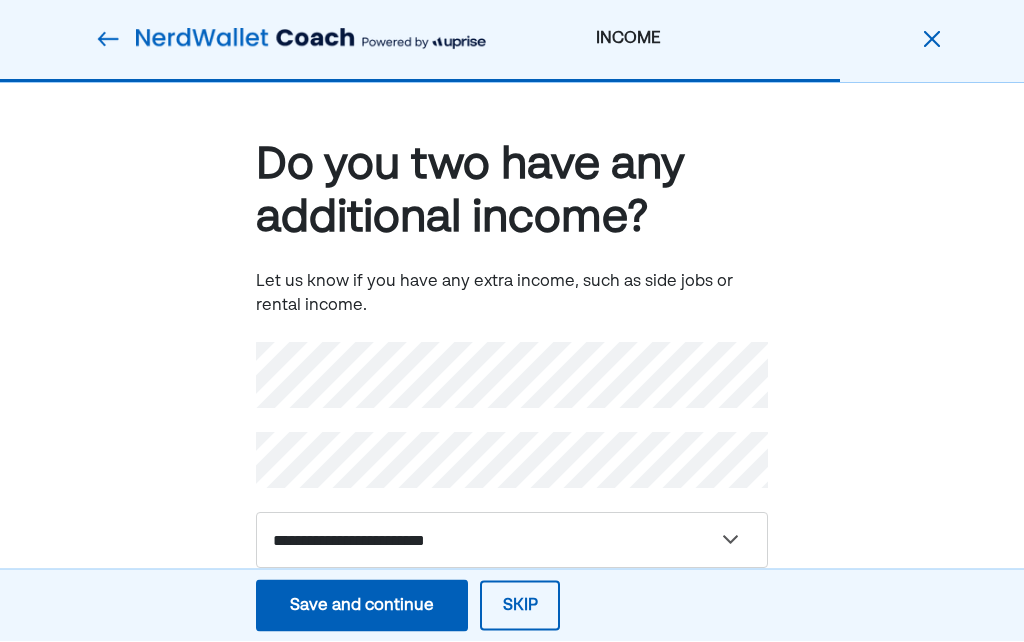 click on "Skip" at bounding box center [520, 606] 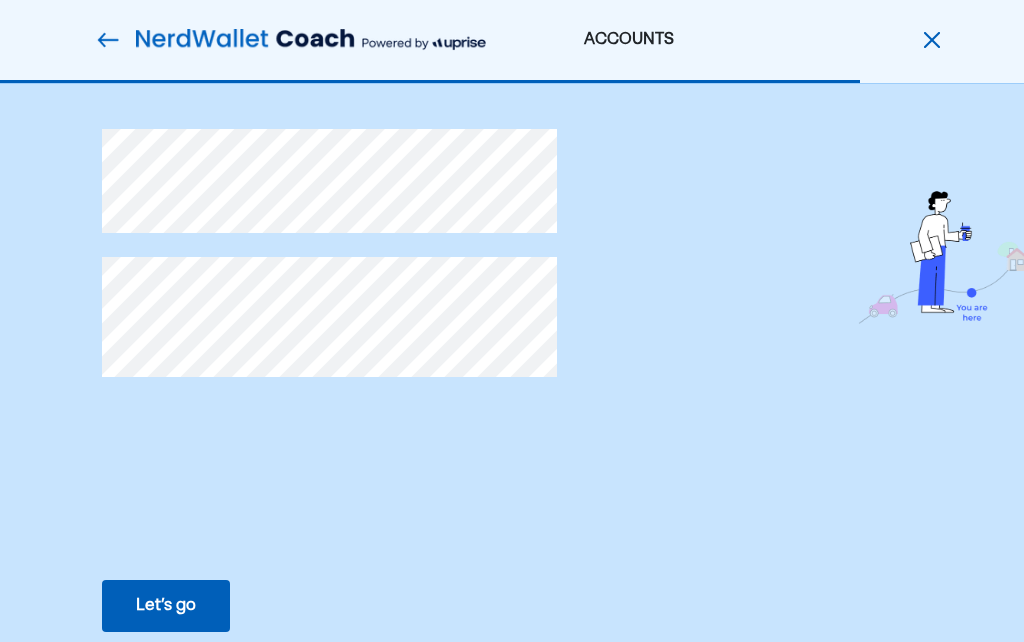 scroll, scrollTop: 65, scrollLeft: 0, axis: vertical 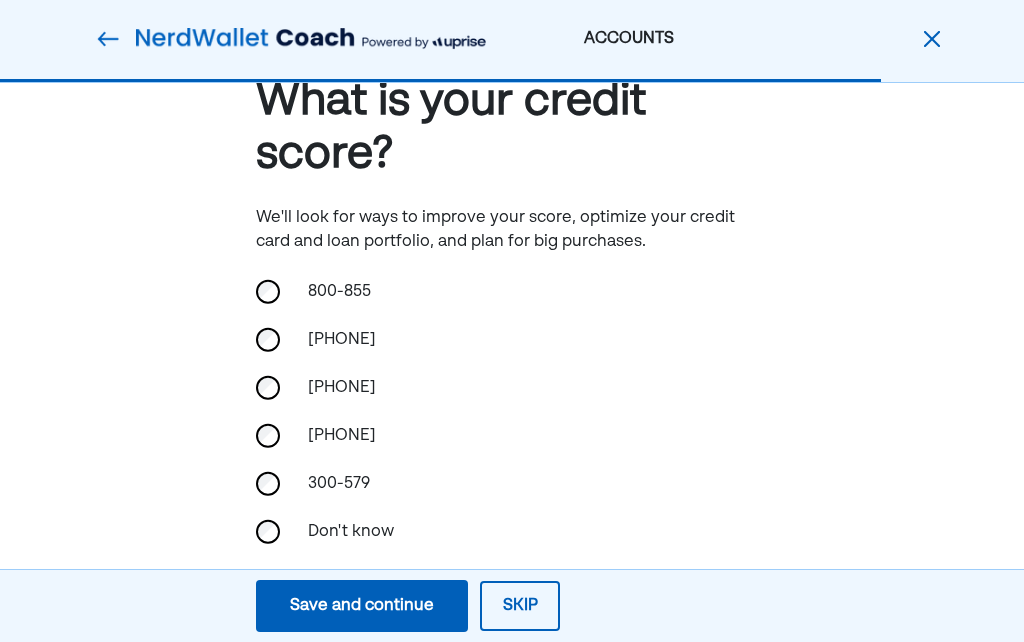 click on "Save and continue" at bounding box center (362, 606) 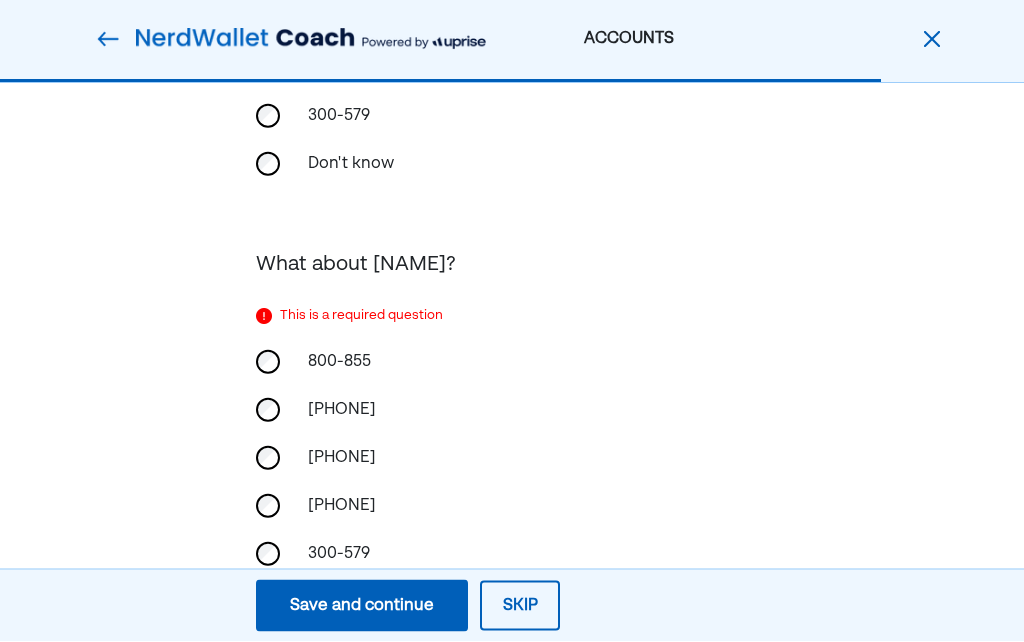 scroll, scrollTop: 428, scrollLeft: 0, axis: vertical 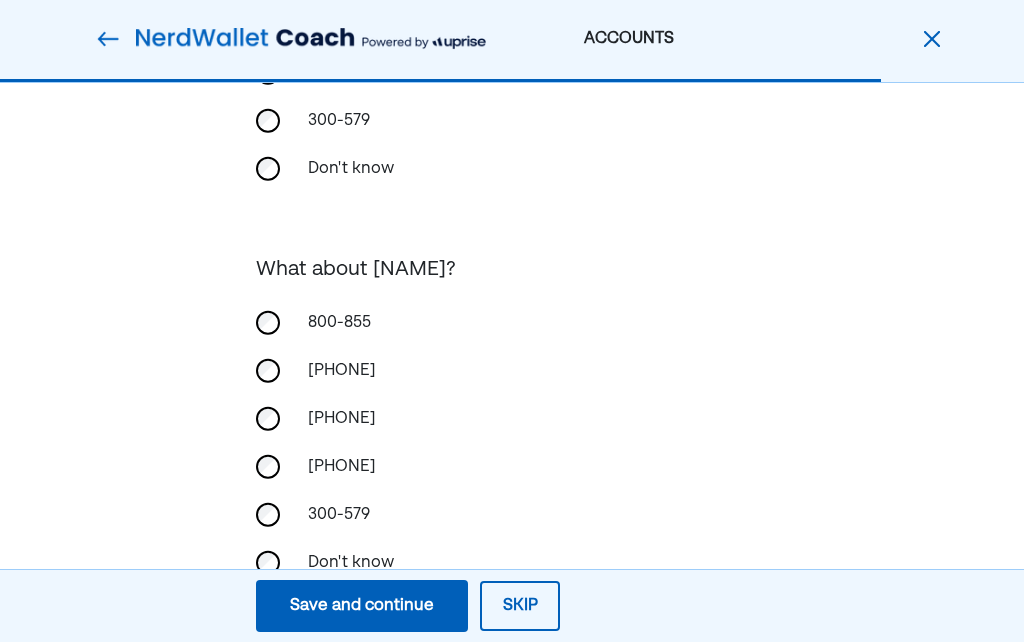 click on "Save and continue" at bounding box center [362, 606] 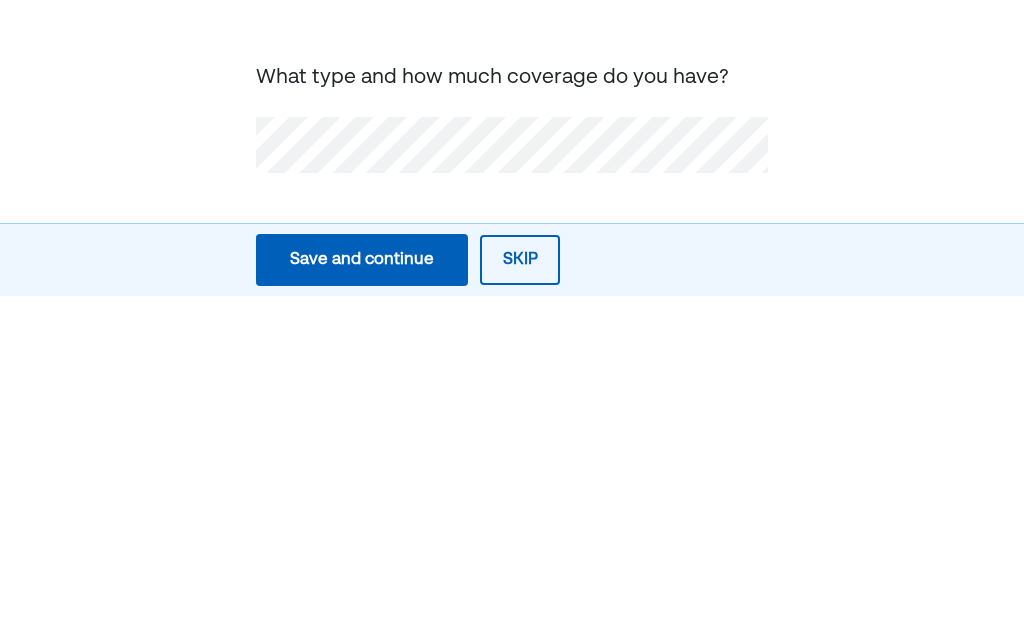 click on "Skip" at bounding box center [520, 606] 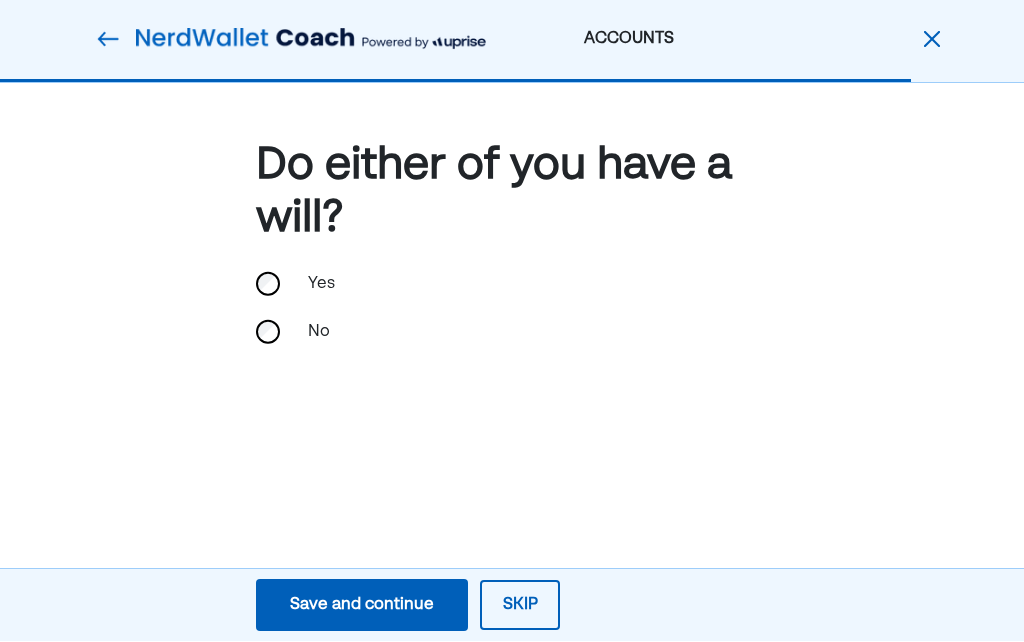 click on "Save and continue" at bounding box center [362, 606] 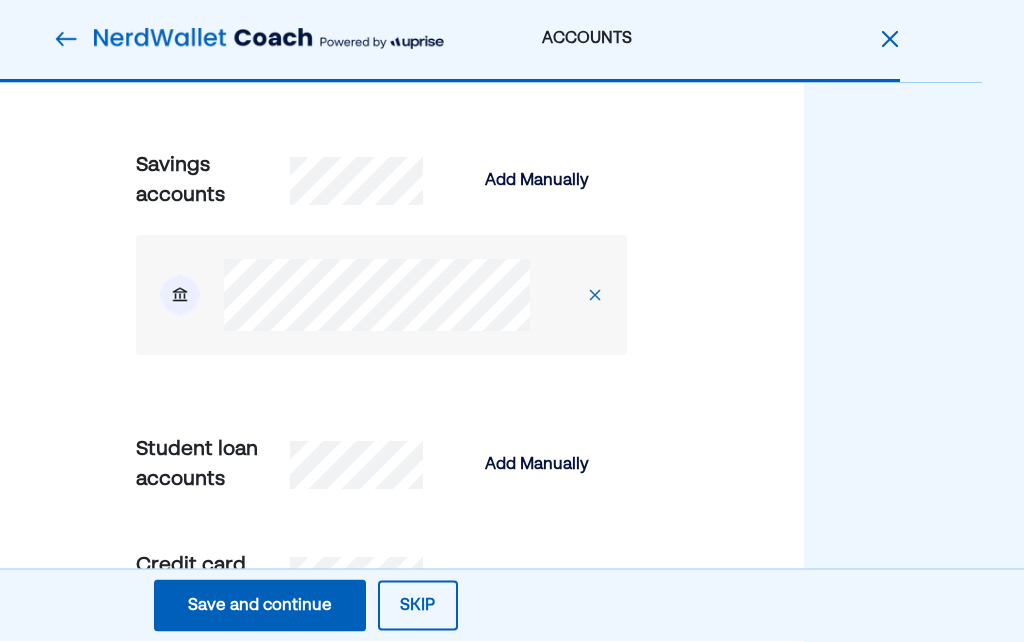 scroll, scrollTop: 627, scrollLeft: 42, axis: both 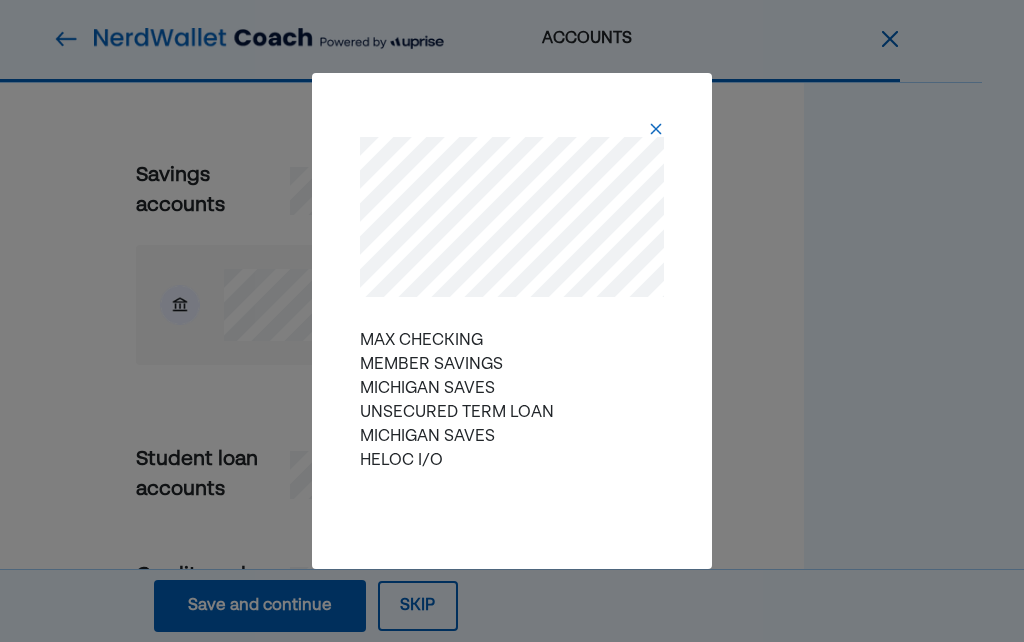 click at bounding box center (512, 129) 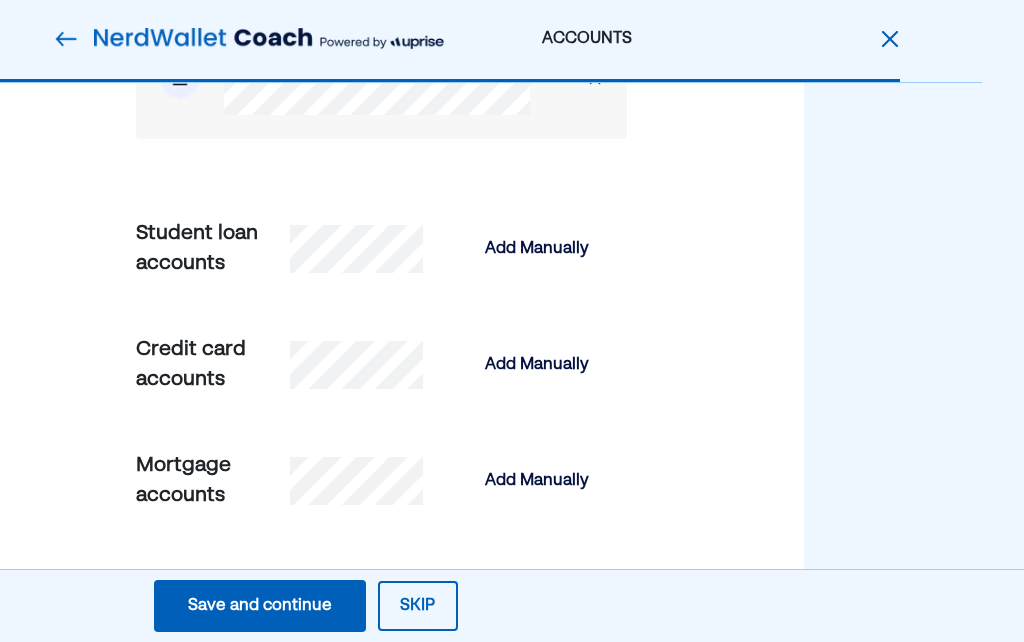 scroll, scrollTop: 909, scrollLeft: 42, axis: both 